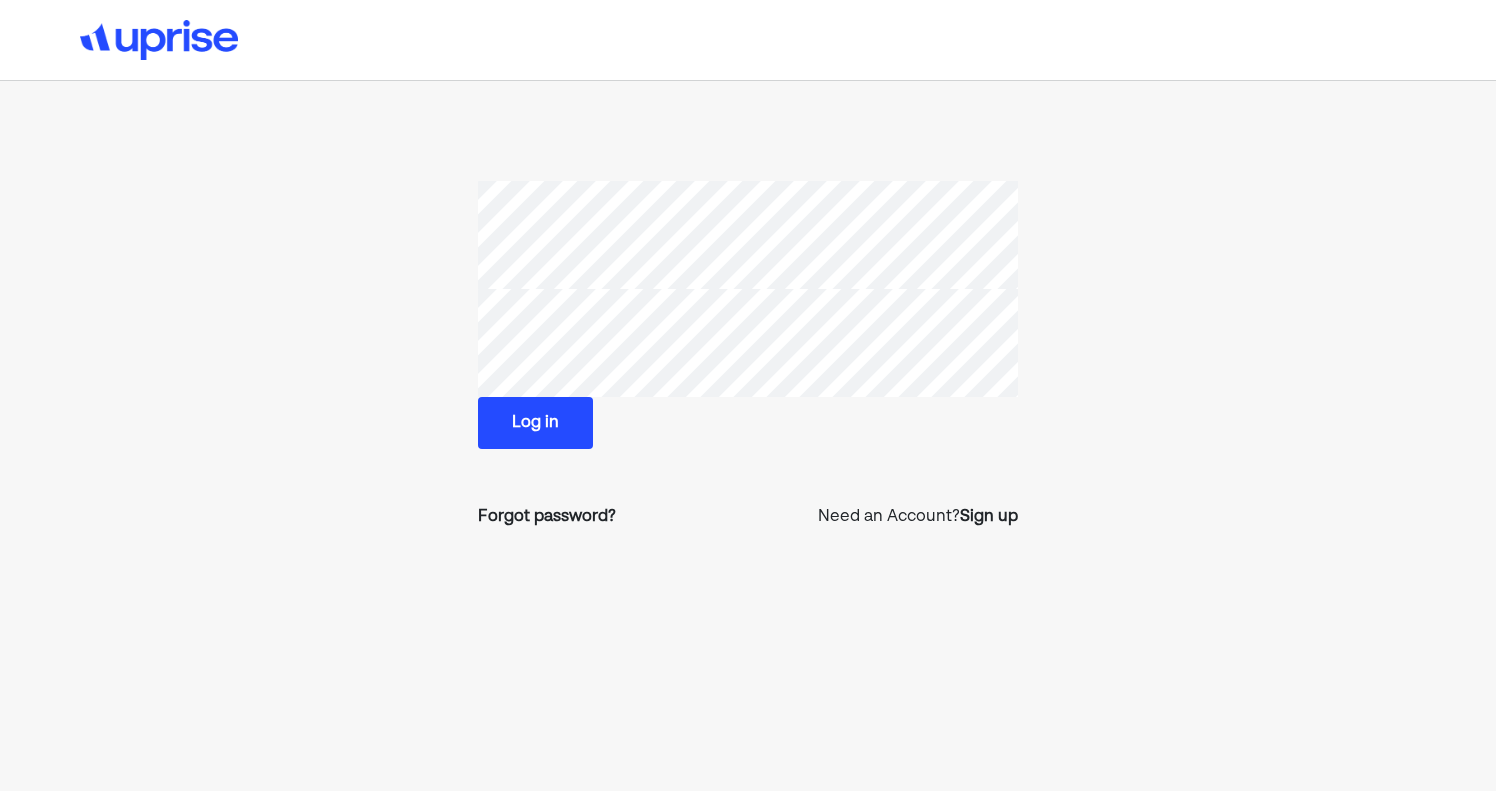 scroll, scrollTop: 0, scrollLeft: 0, axis: both 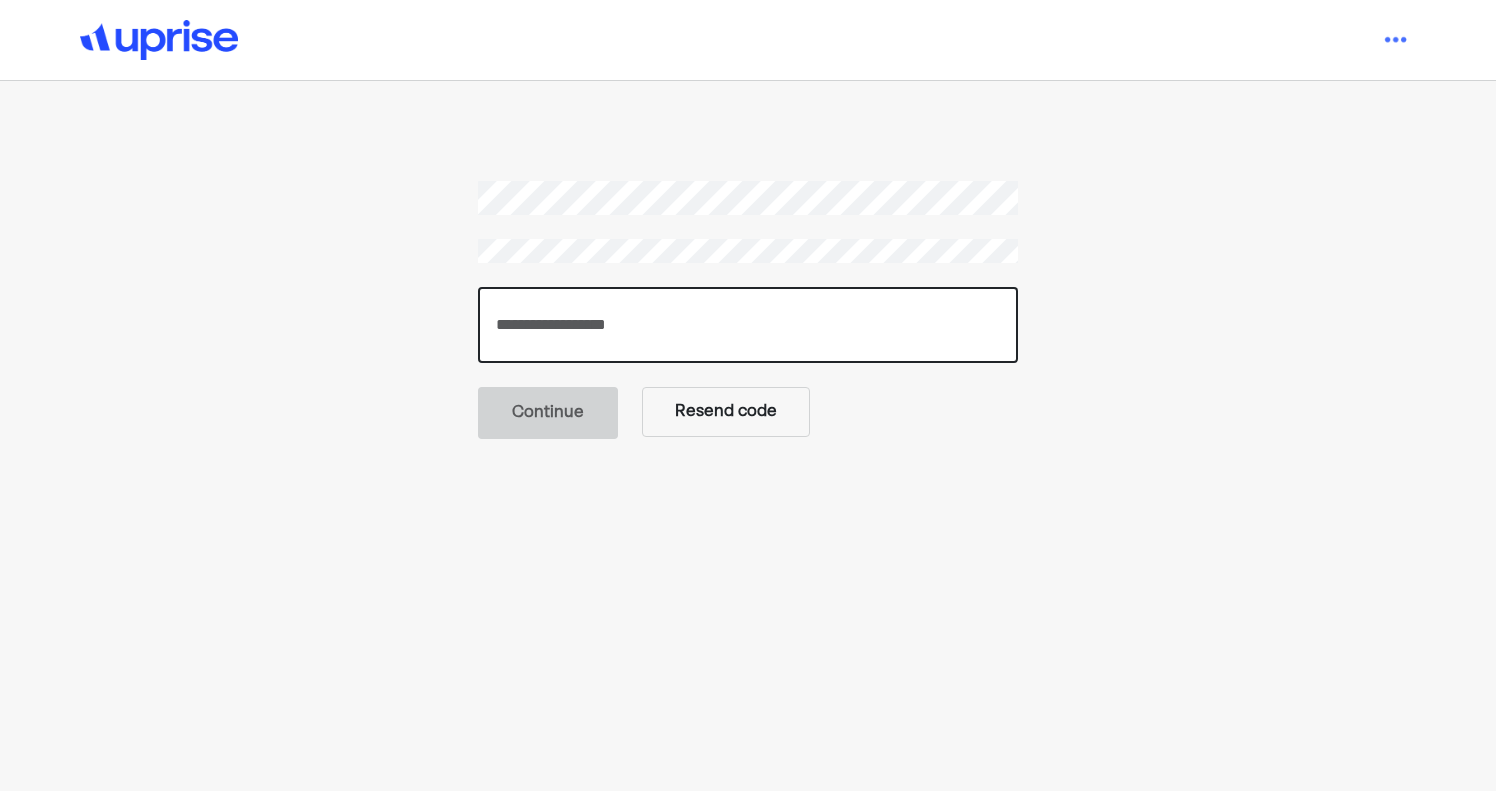 click at bounding box center [748, 325] 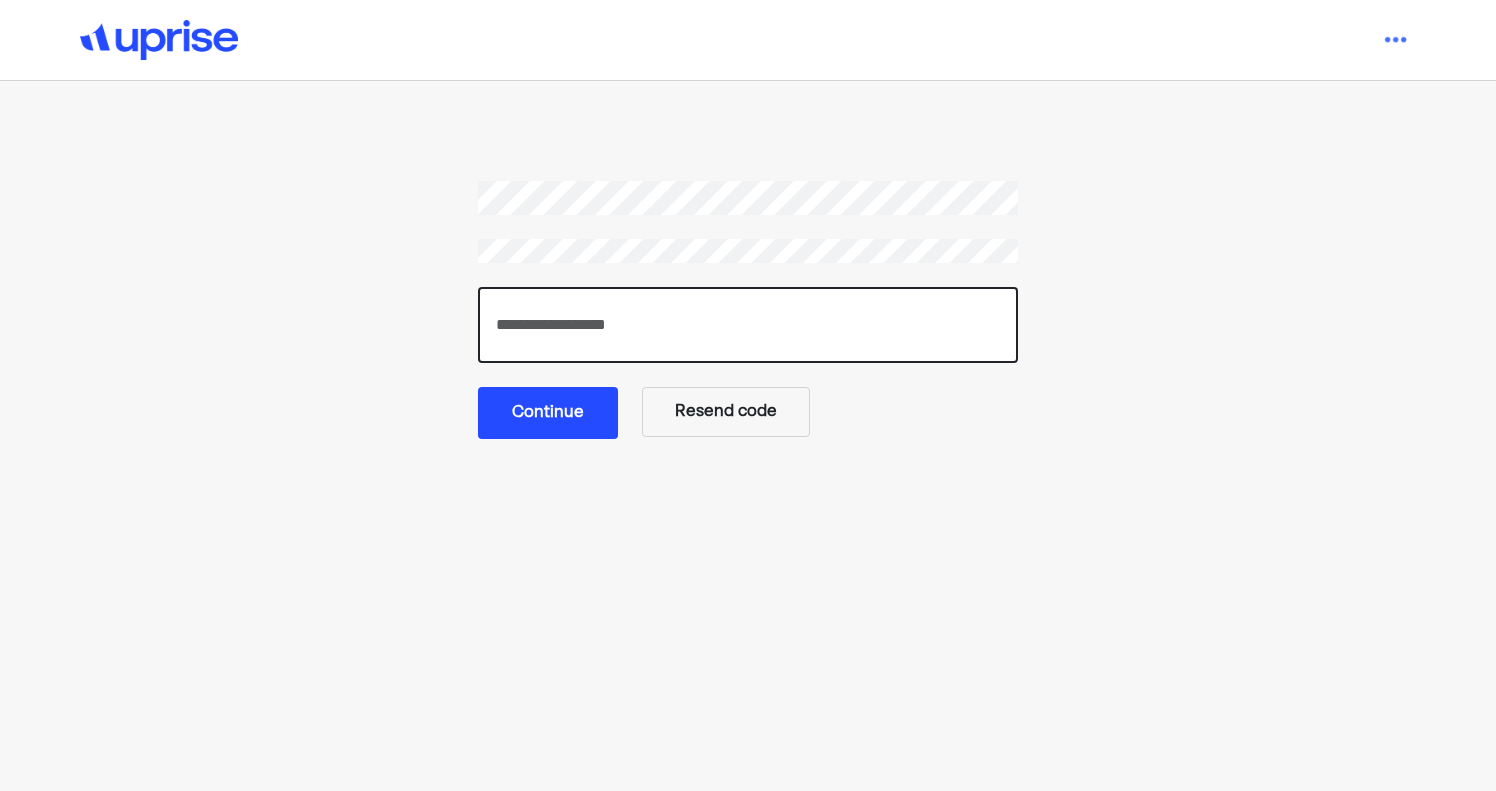 type on "******" 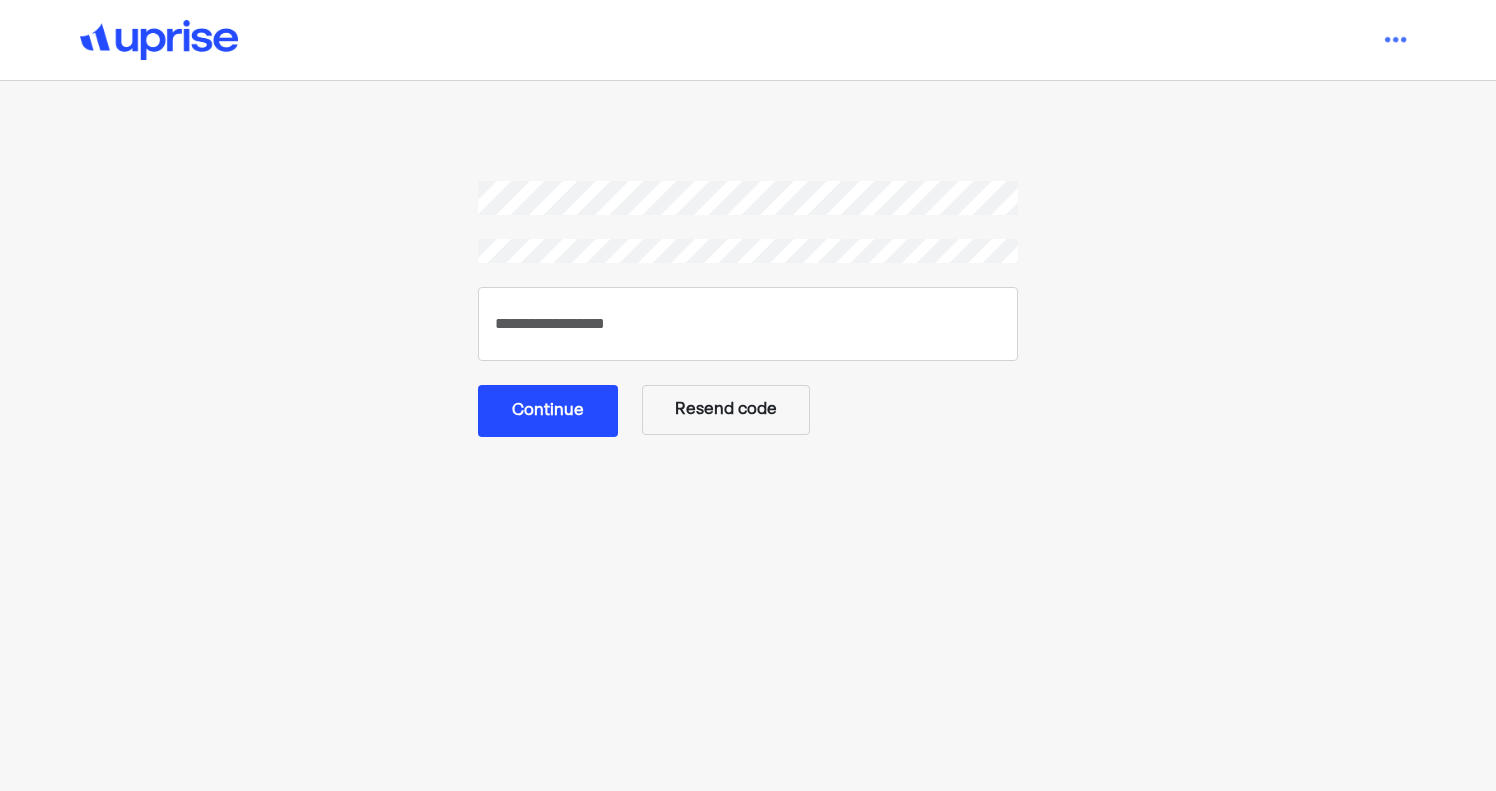 click on "Continue" at bounding box center [548, 411] 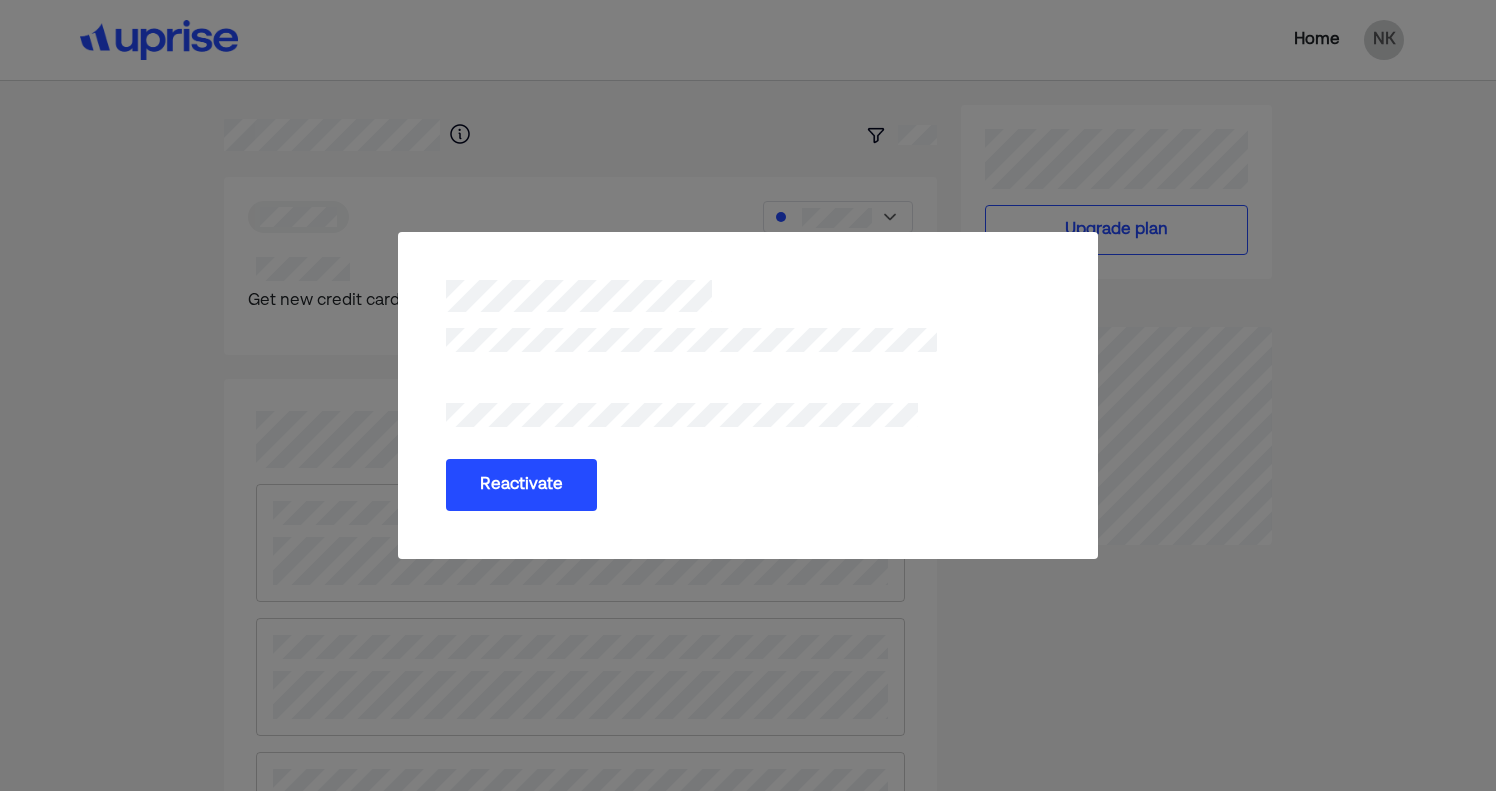 click on "Reactivate" at bounding box center [521, 485] 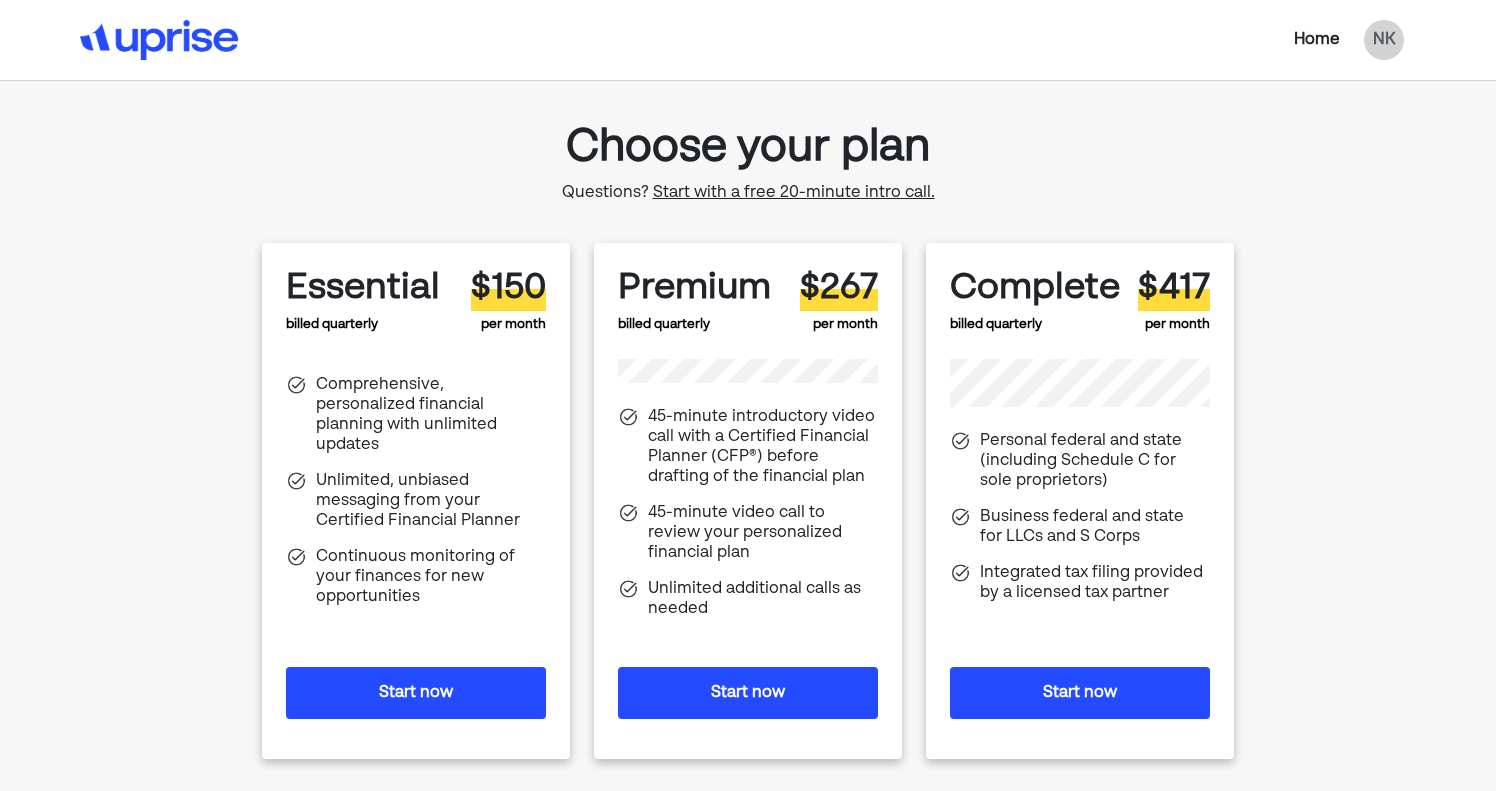 click on "Home" at bounding box center [1317, 40] 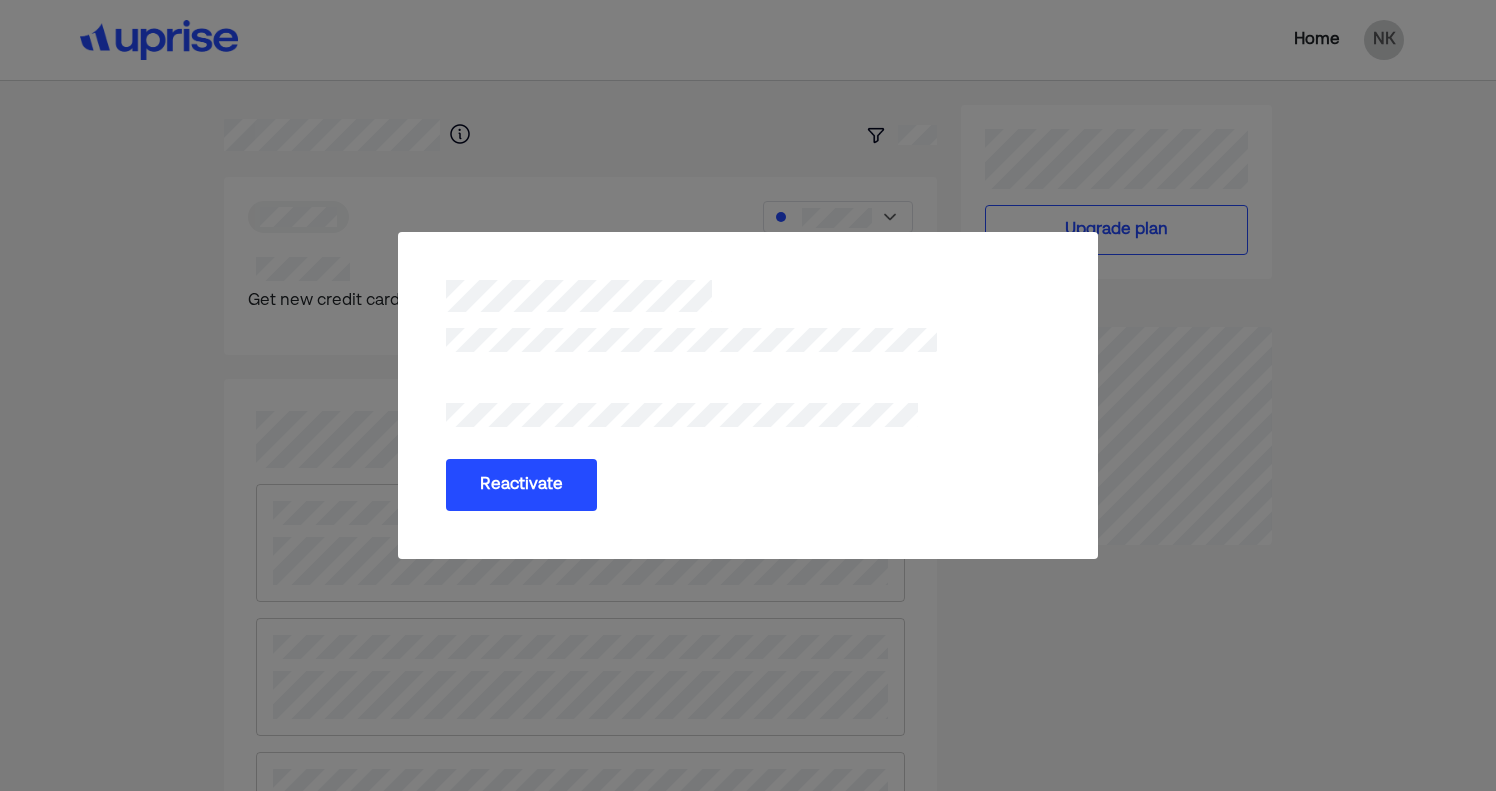 click on "Reactivate" at bounding box center (521, 485) 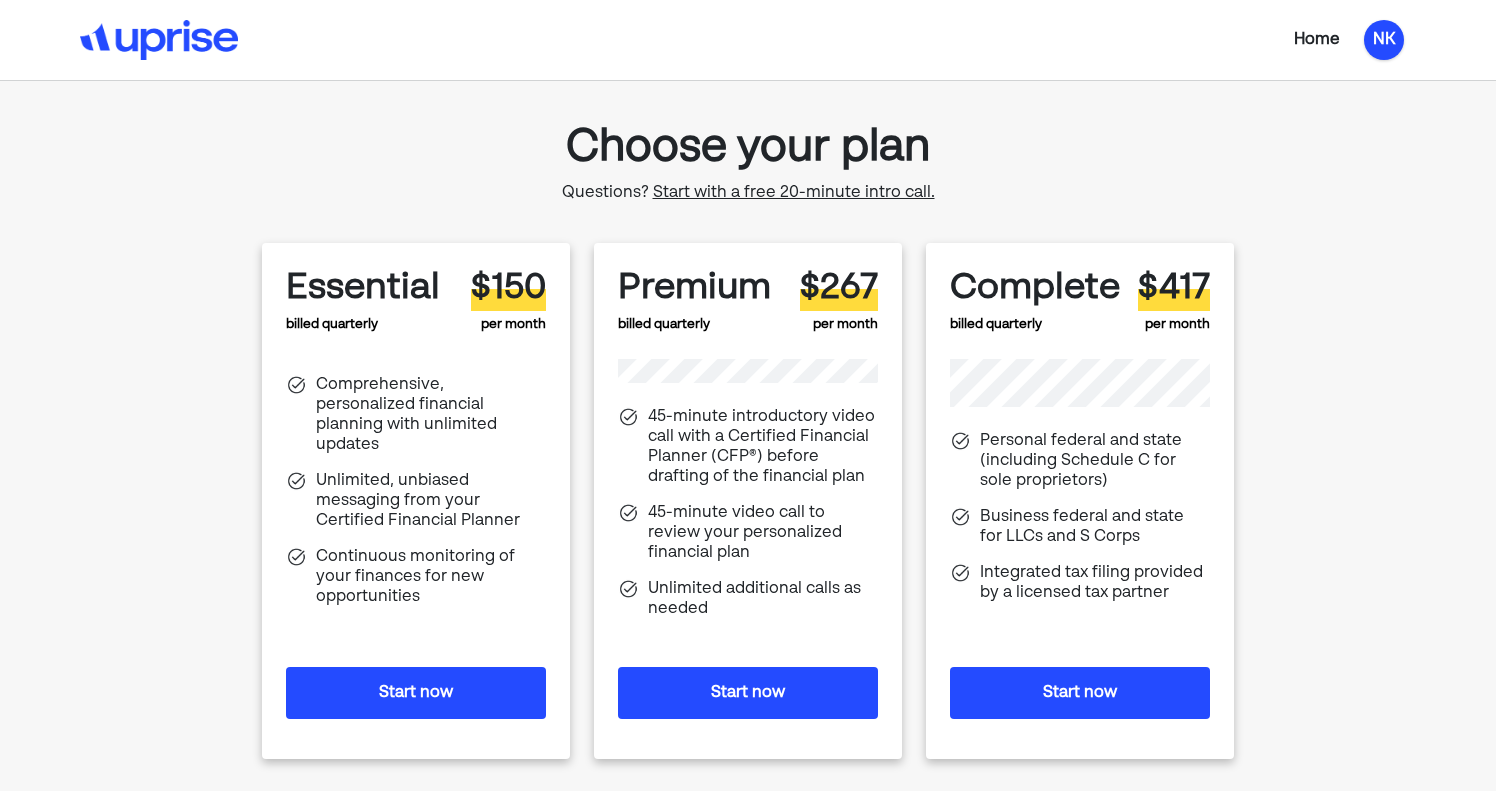 click on "NK" at bounding box center [1384, 40] 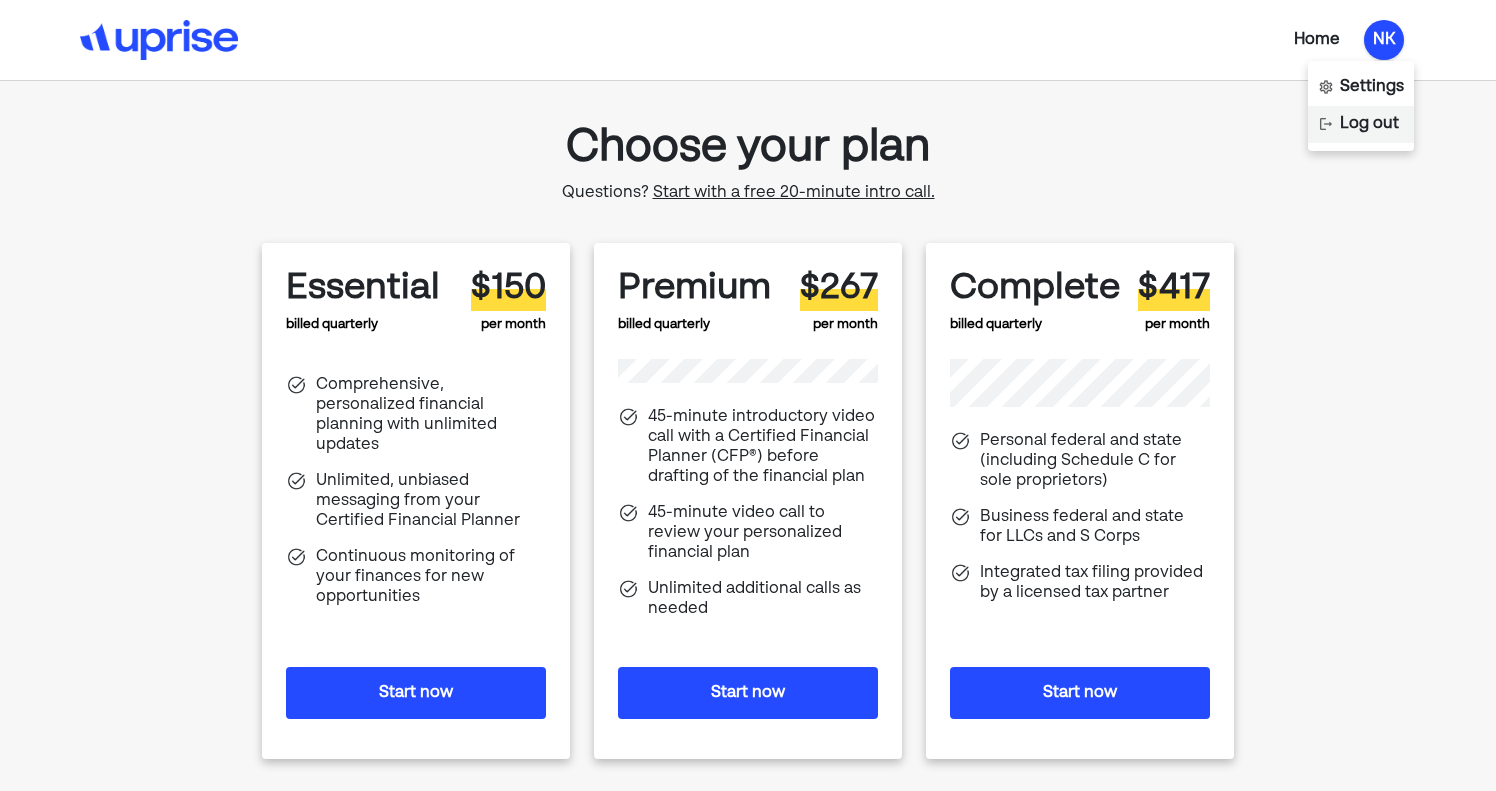 click on "Log out" at bounding box center (1369, 124) 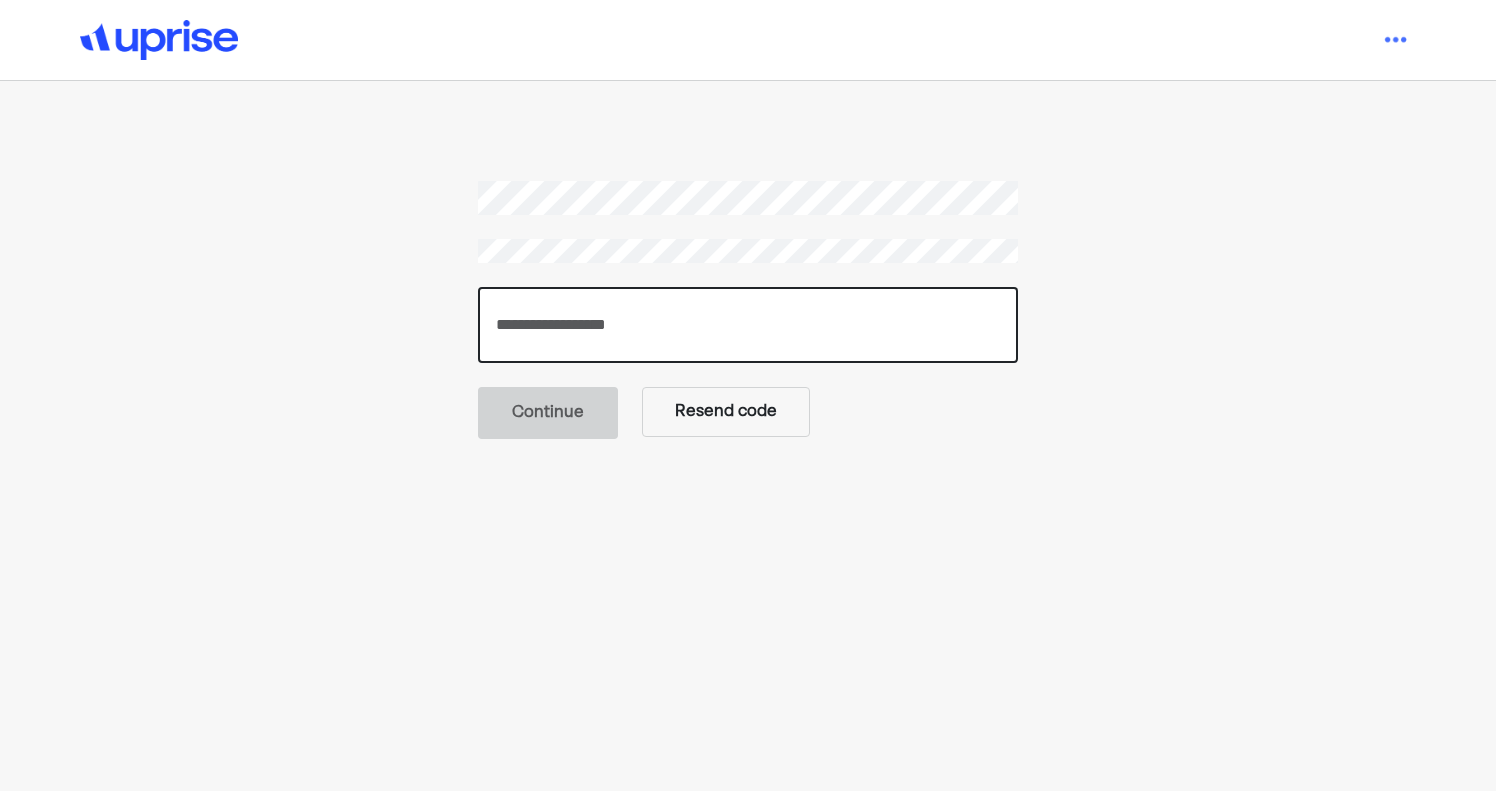 click at bounding box center [748, 325] 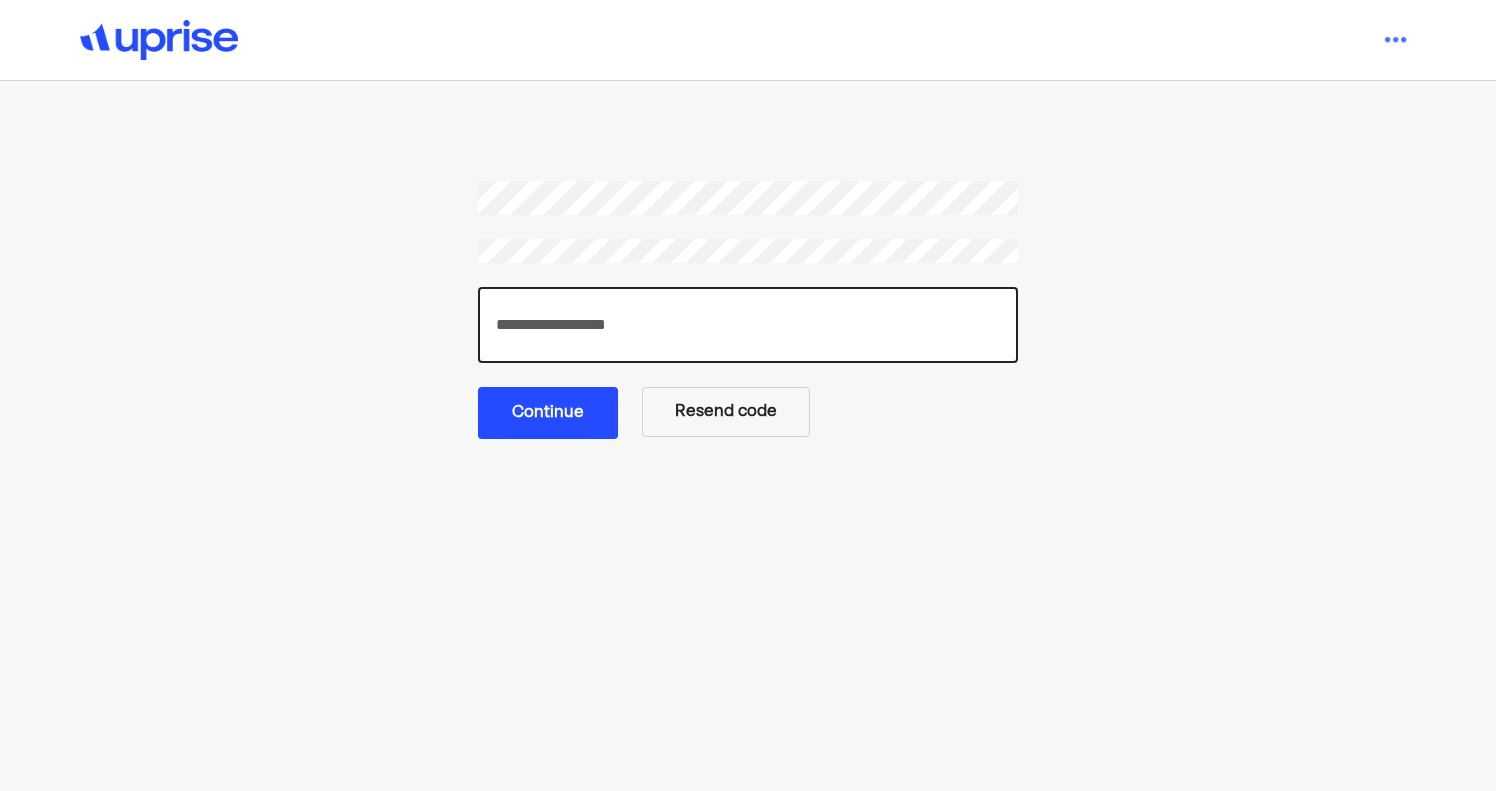 type on "******" 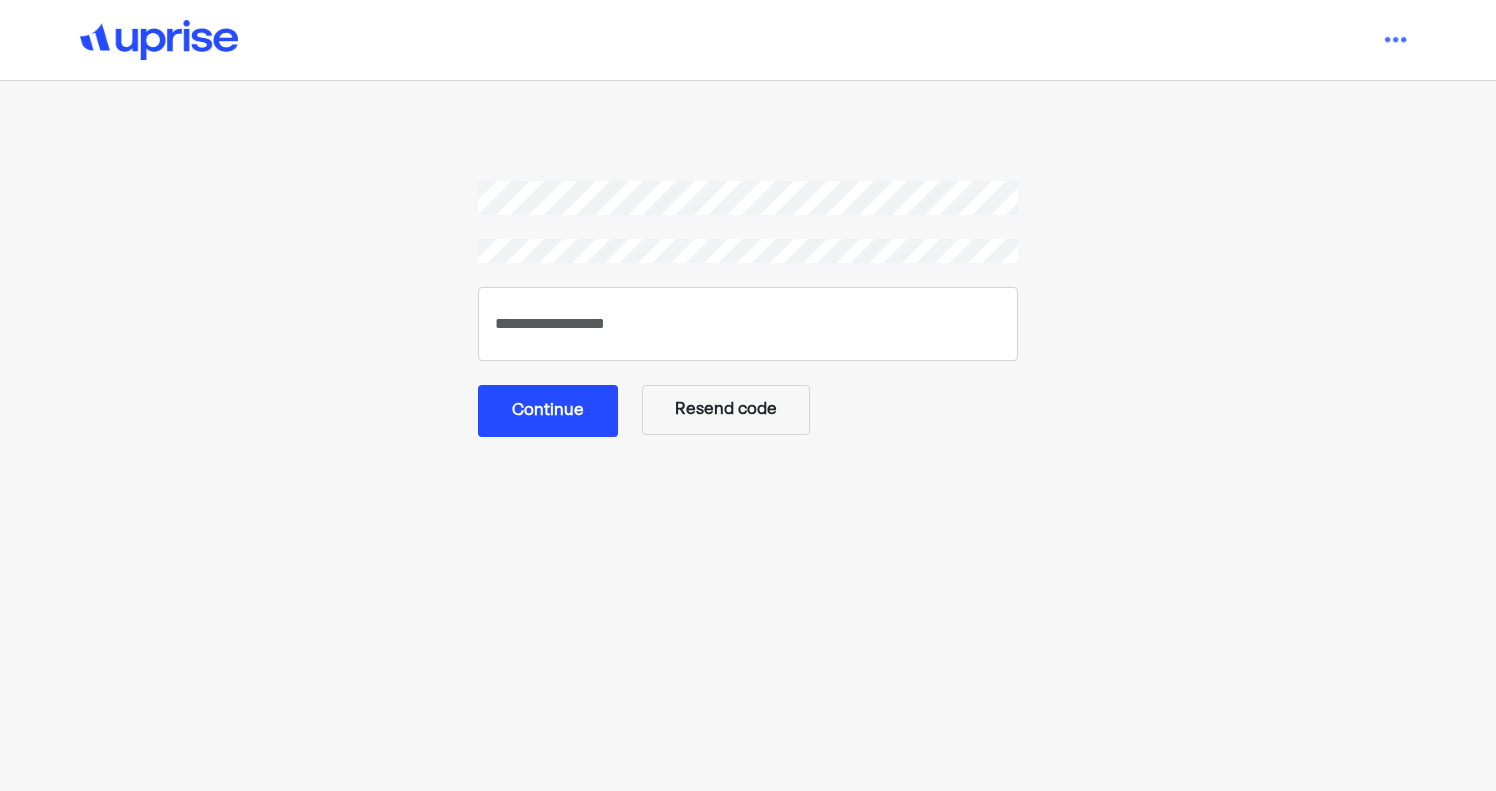 click on "****** Continue Resend code" at bounding box center [747, 309] 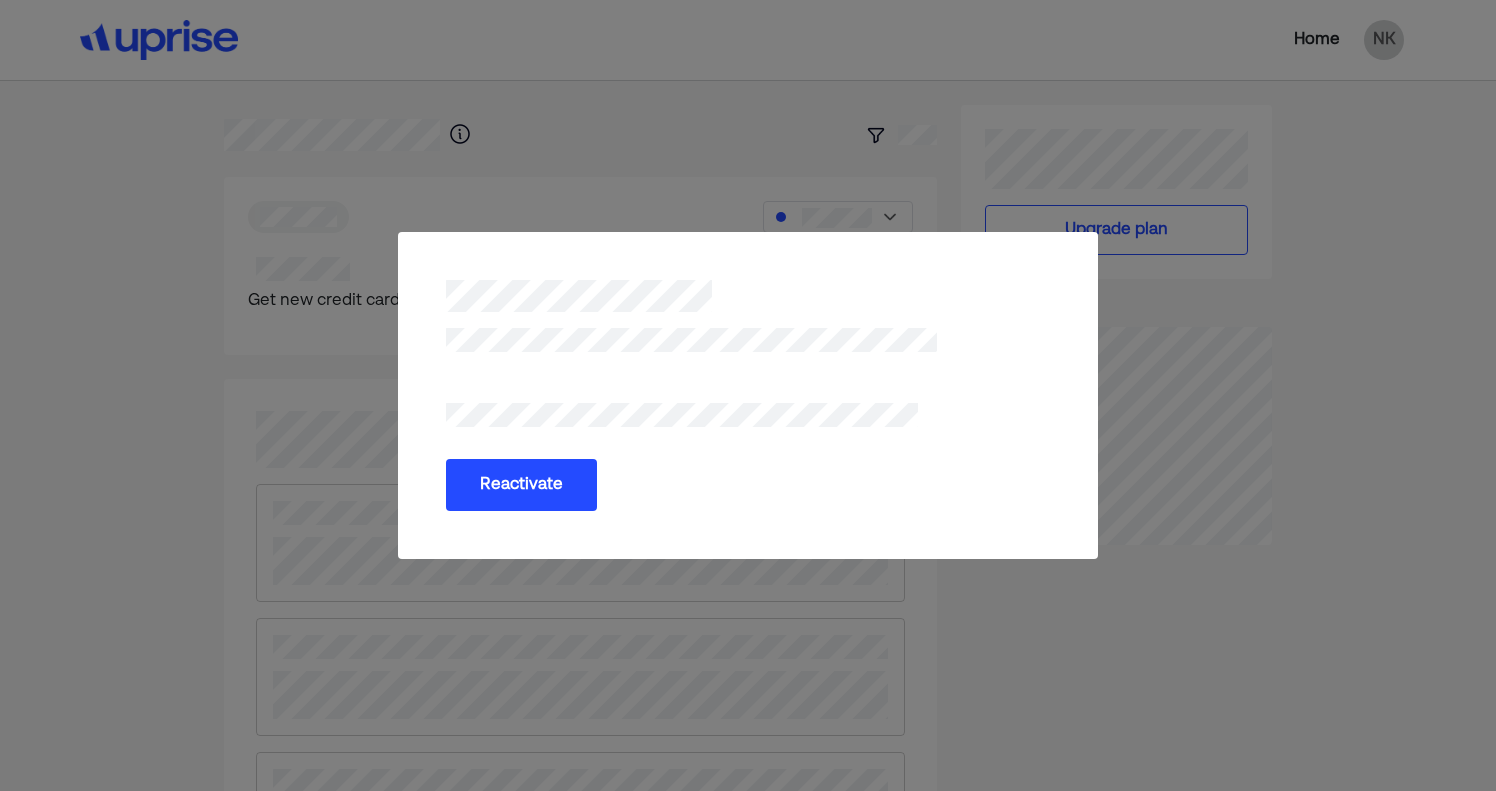 click on "Reactivate" at bounding box center (521, 485) 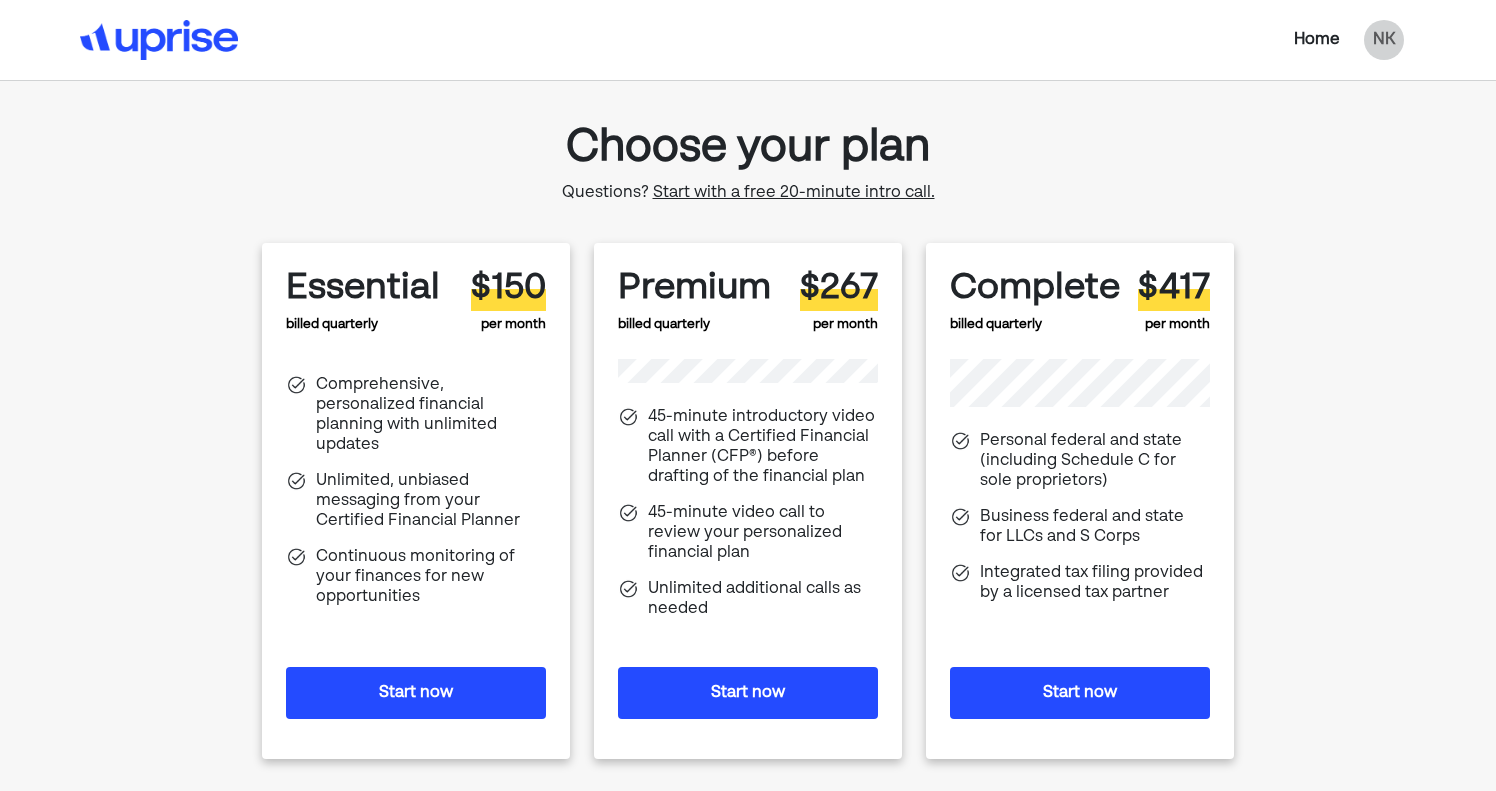 click on "Start now" at bounding box center (416, 693) 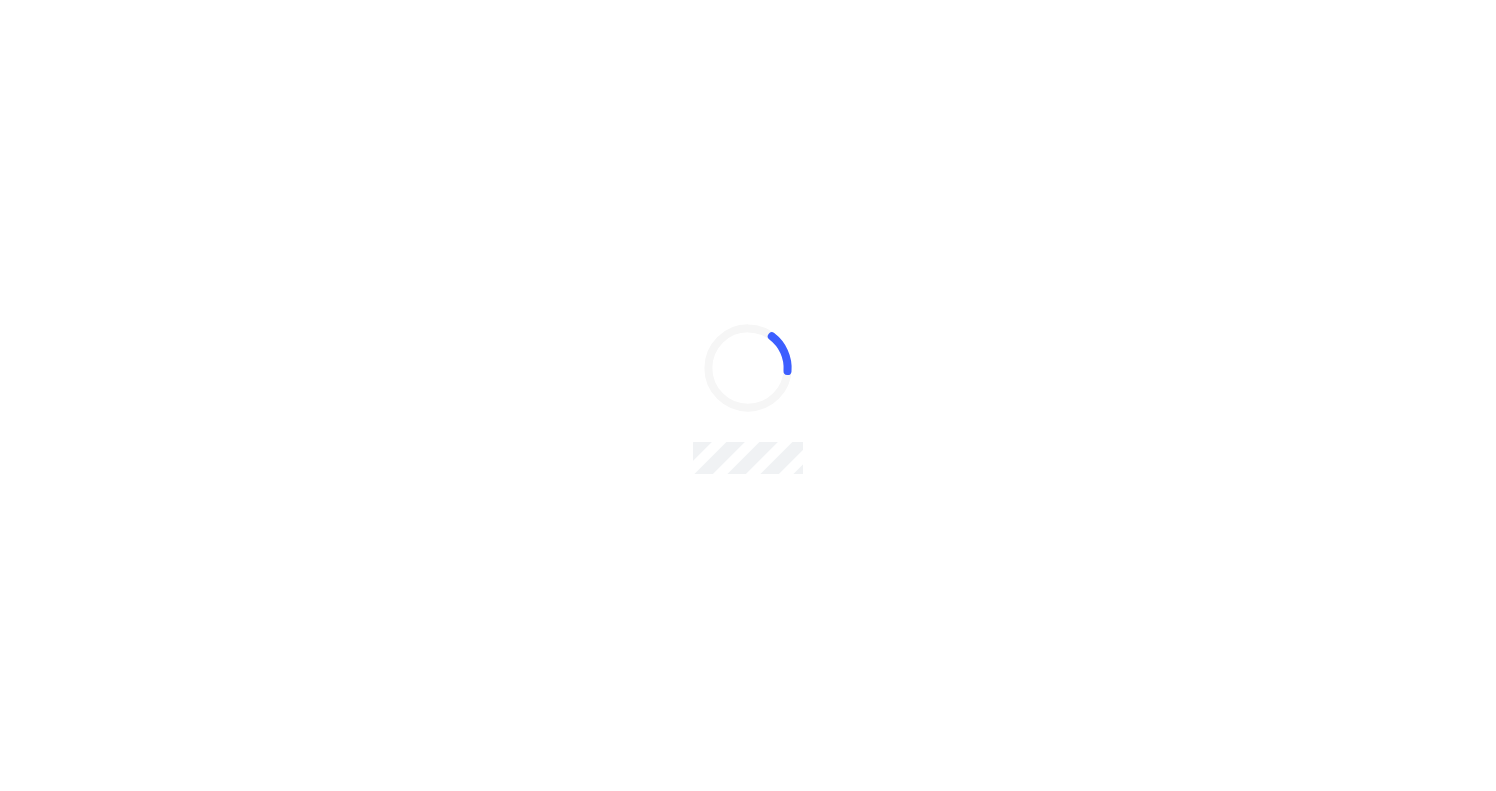 scroll, scrollTop: 0, scrollLeft: 0, axis: both 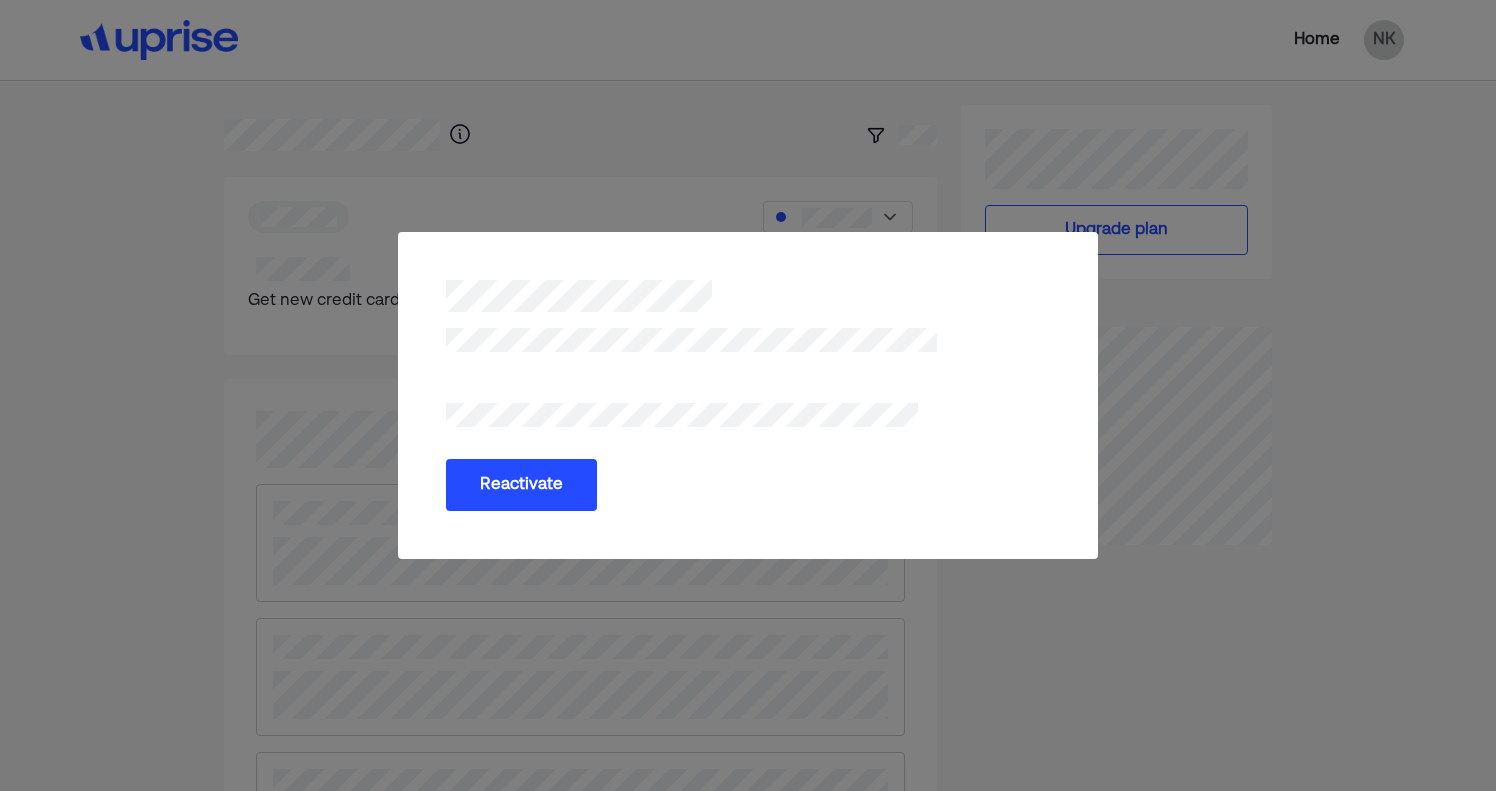 click on "Reactivate" at bounding box center (521, 485) 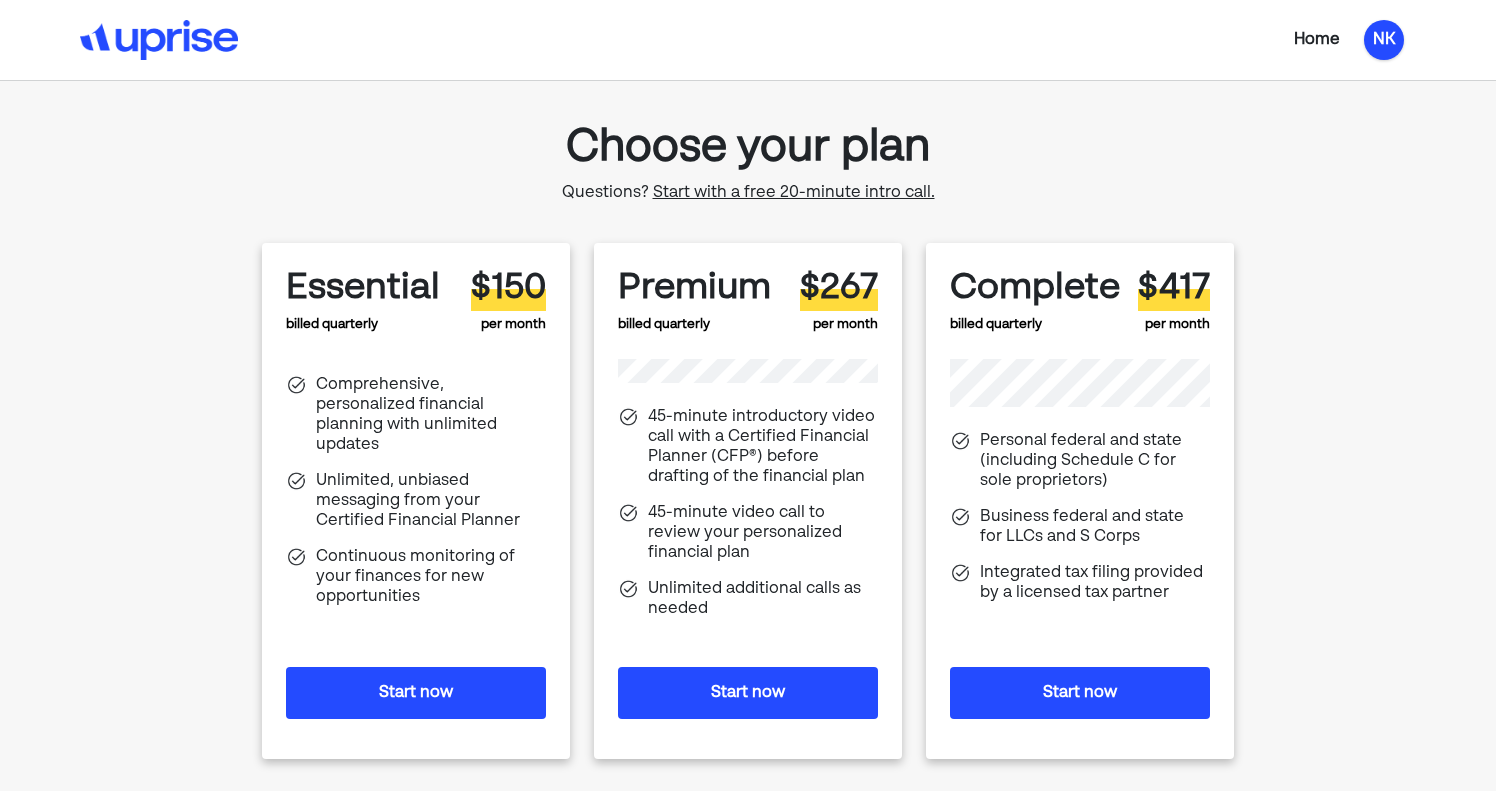 click on "NK" at bounding box center (1384, 40) 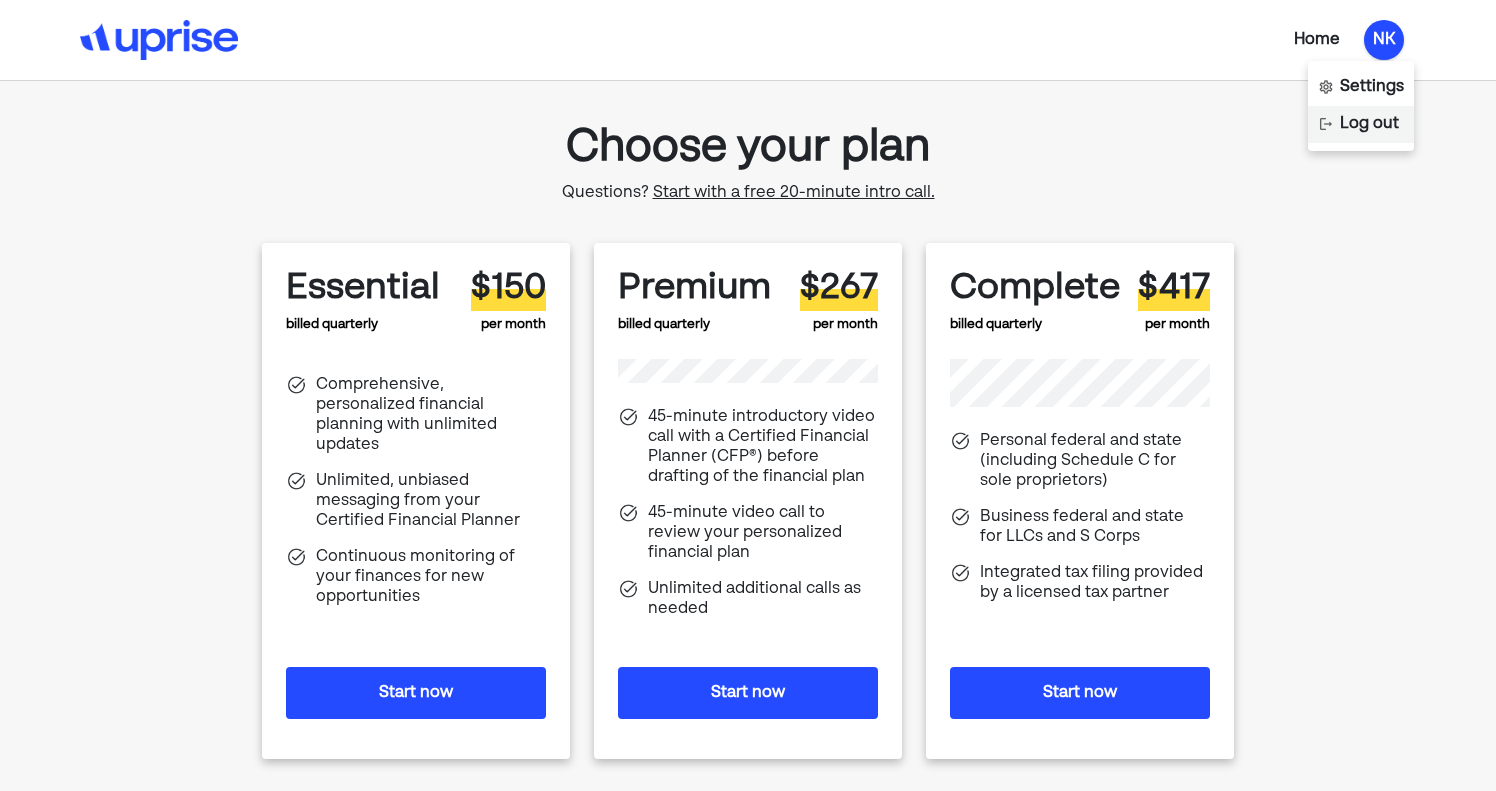 click on "Log out" at bounding box center [1369, 124] 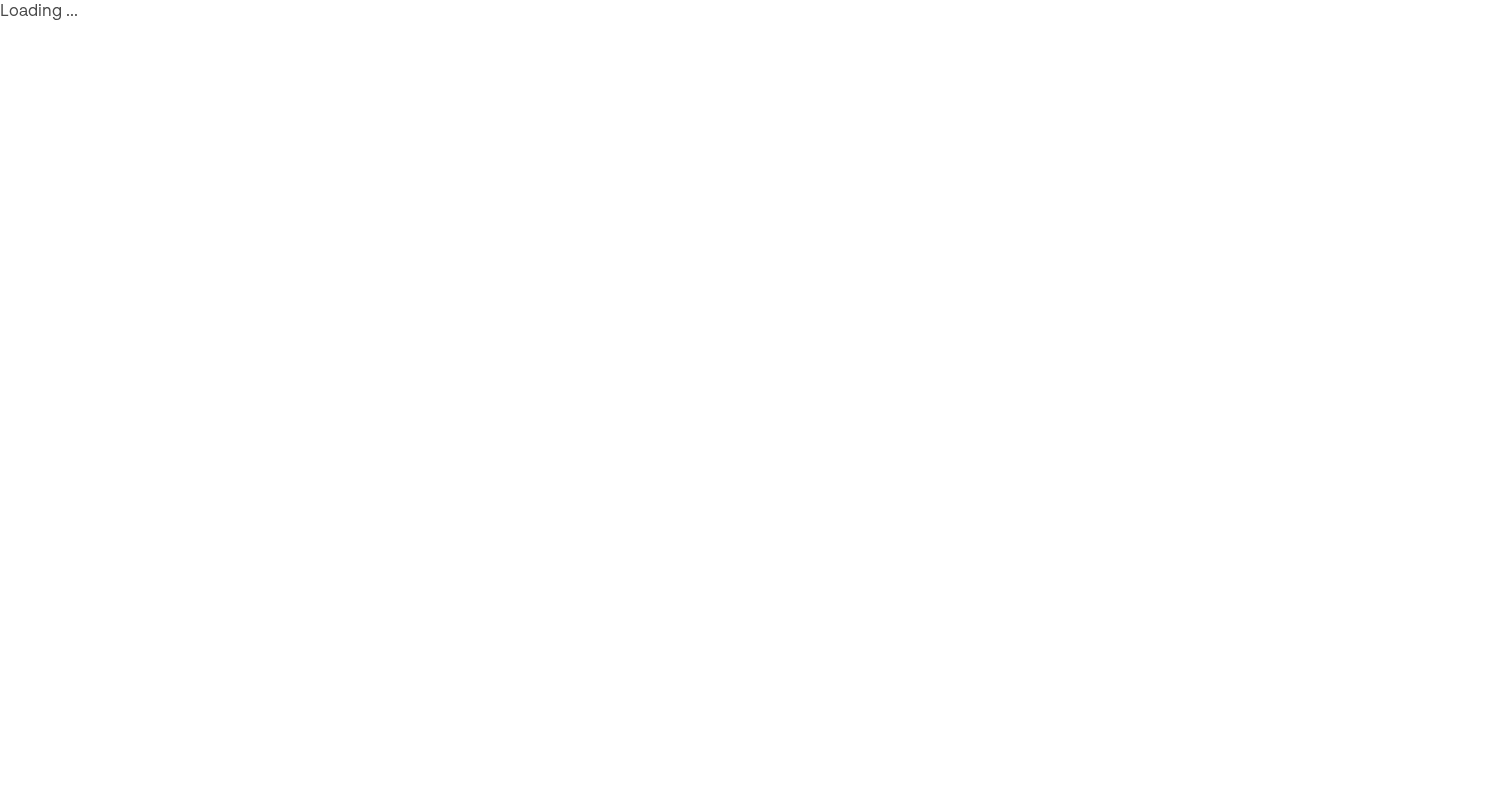 scroll, scrollTop: 0, scrollLeft: 0, axis: both 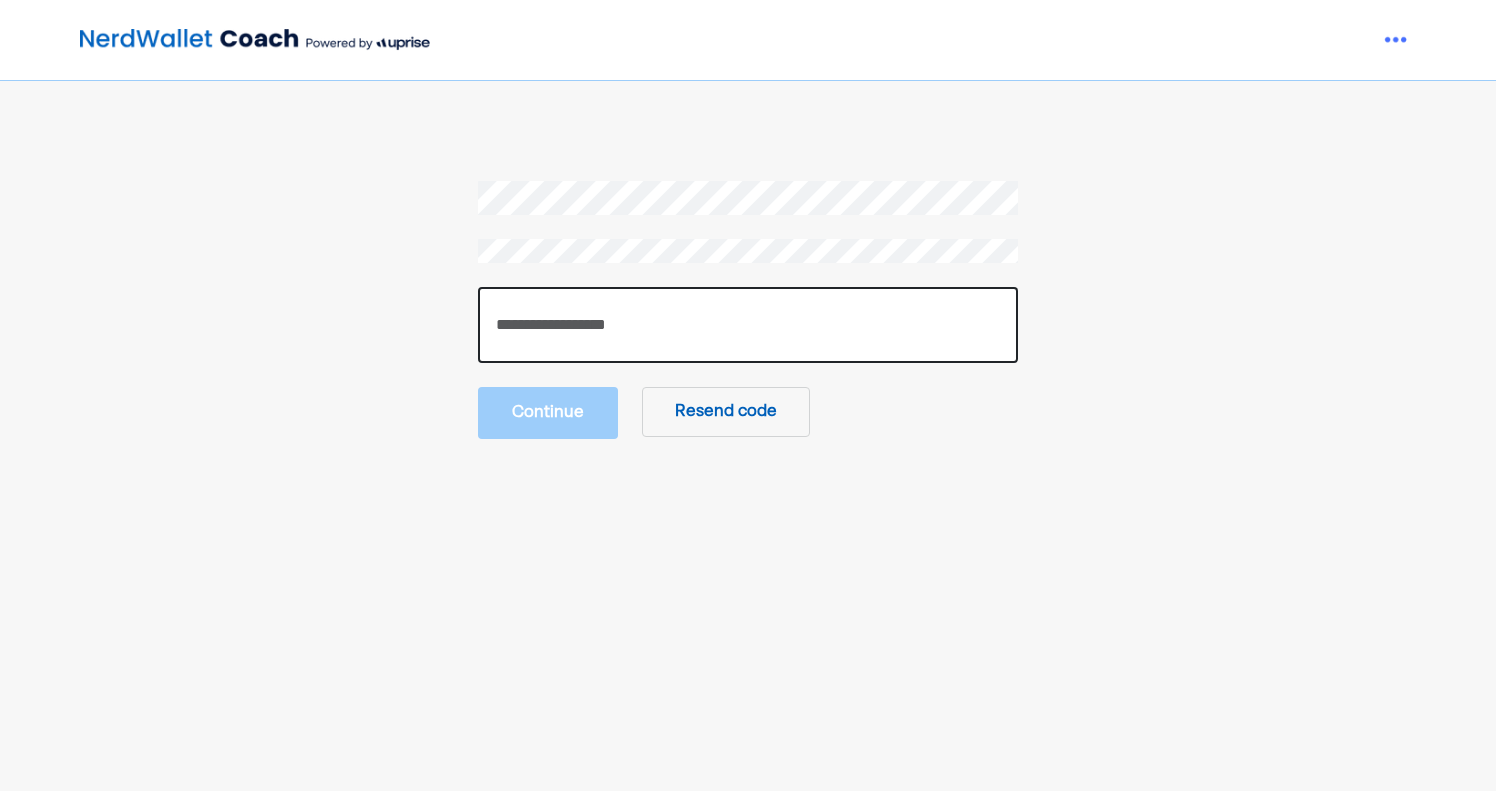 click at bounding box center [748, 325] 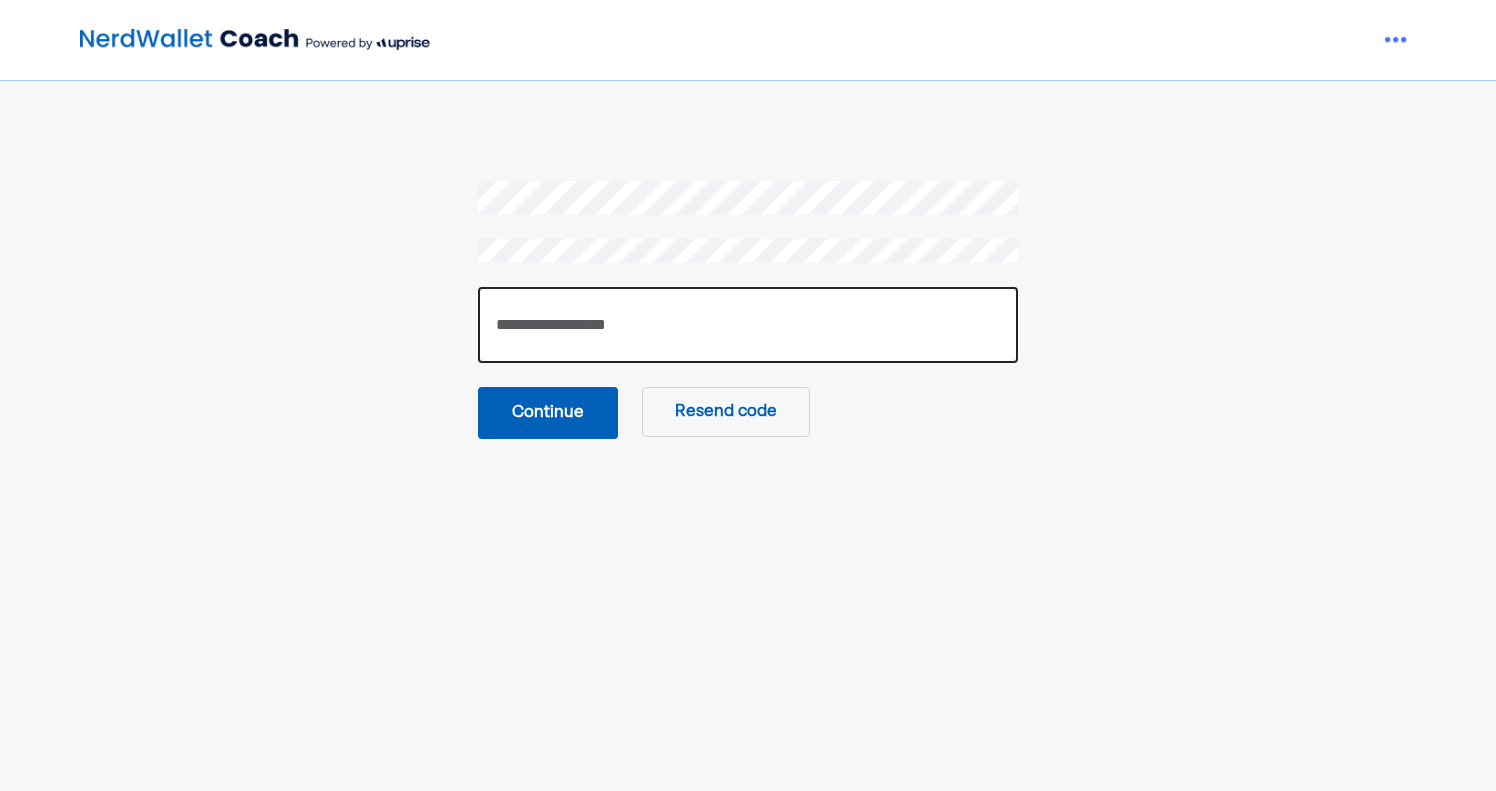 type on "******" 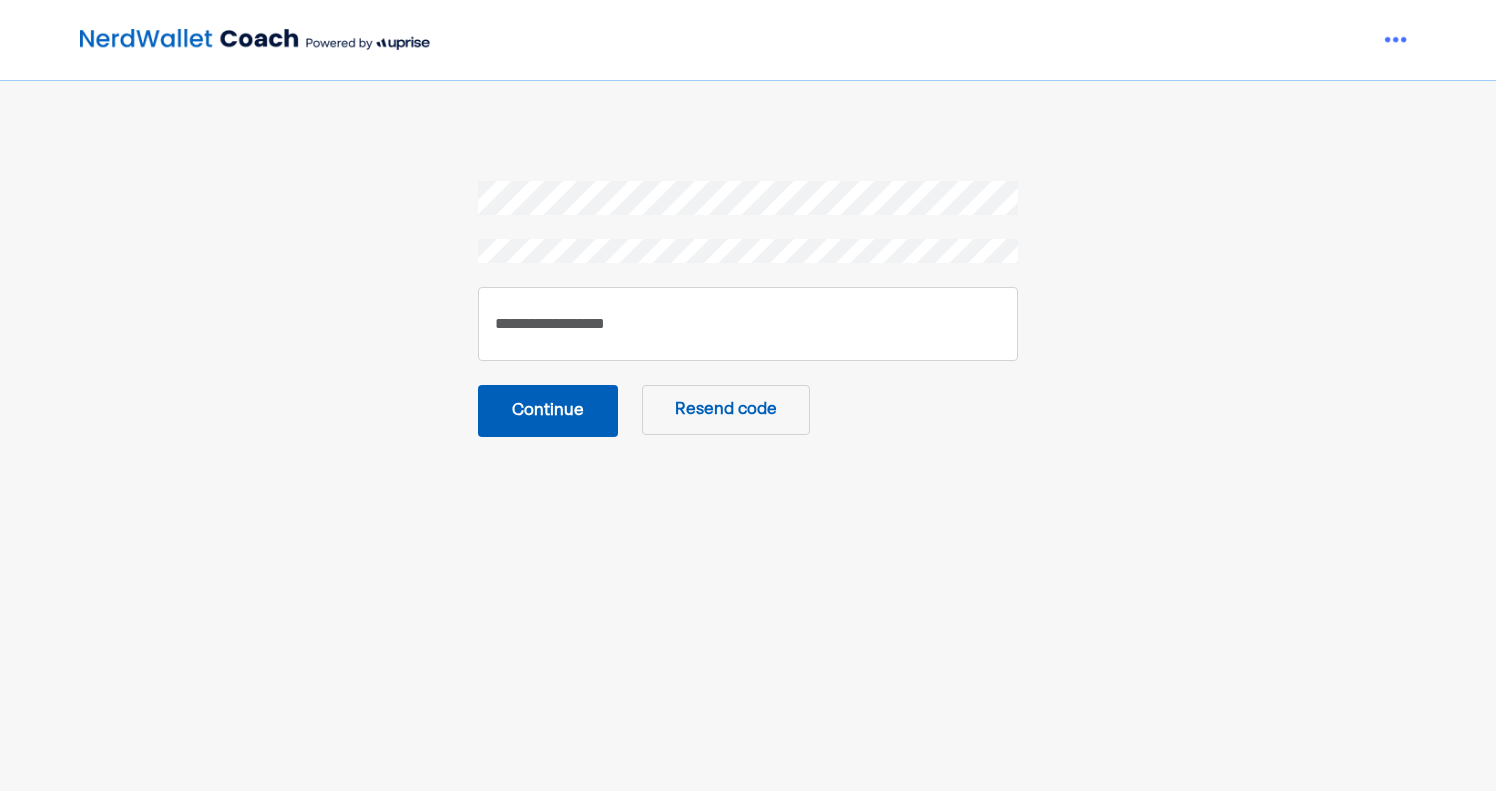 click on "****** Continue Resend code" at bounding box center (747, 309) 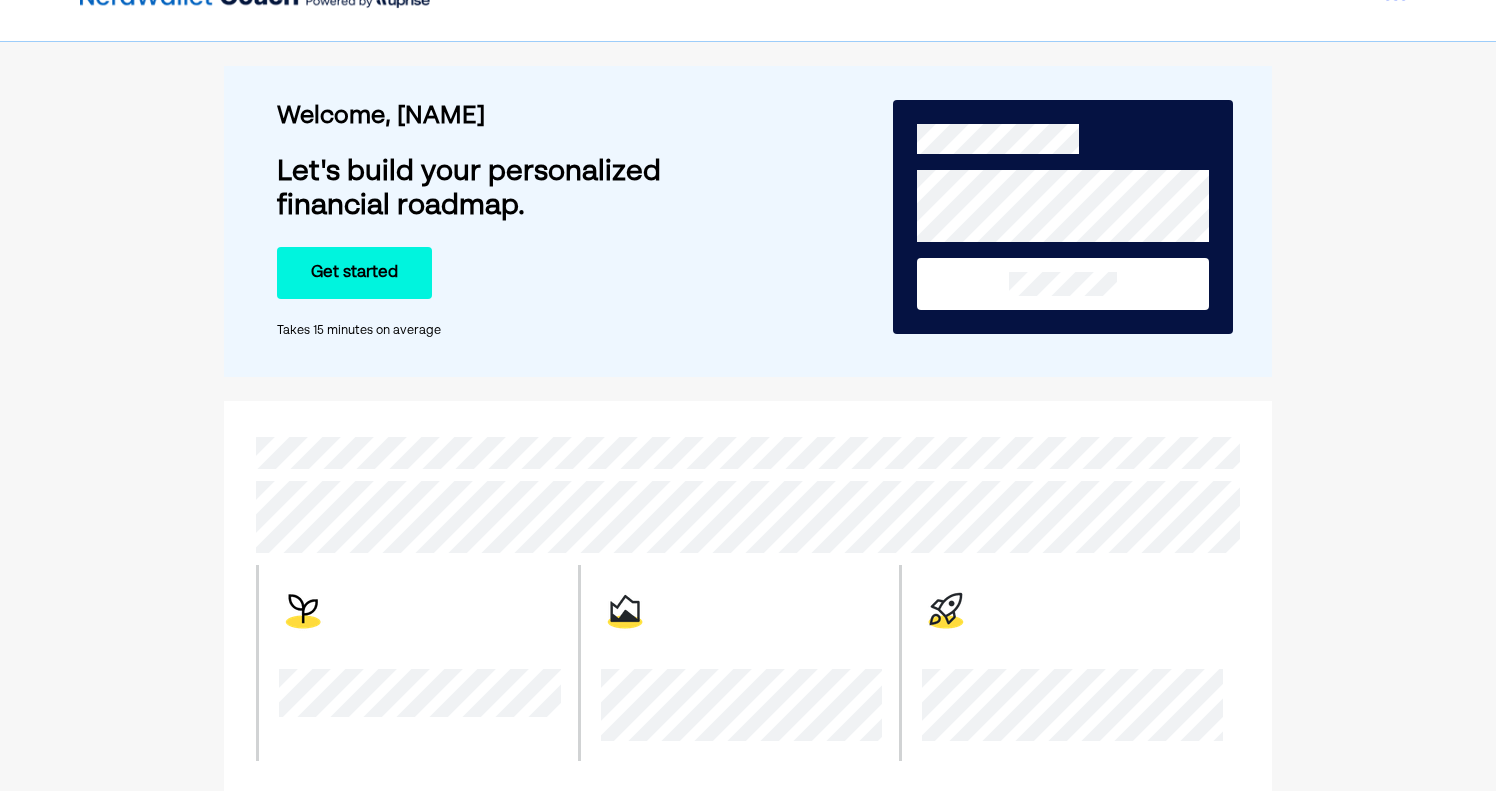 scroll, scrollTop: 0, scrollLeft: 0, axis: both 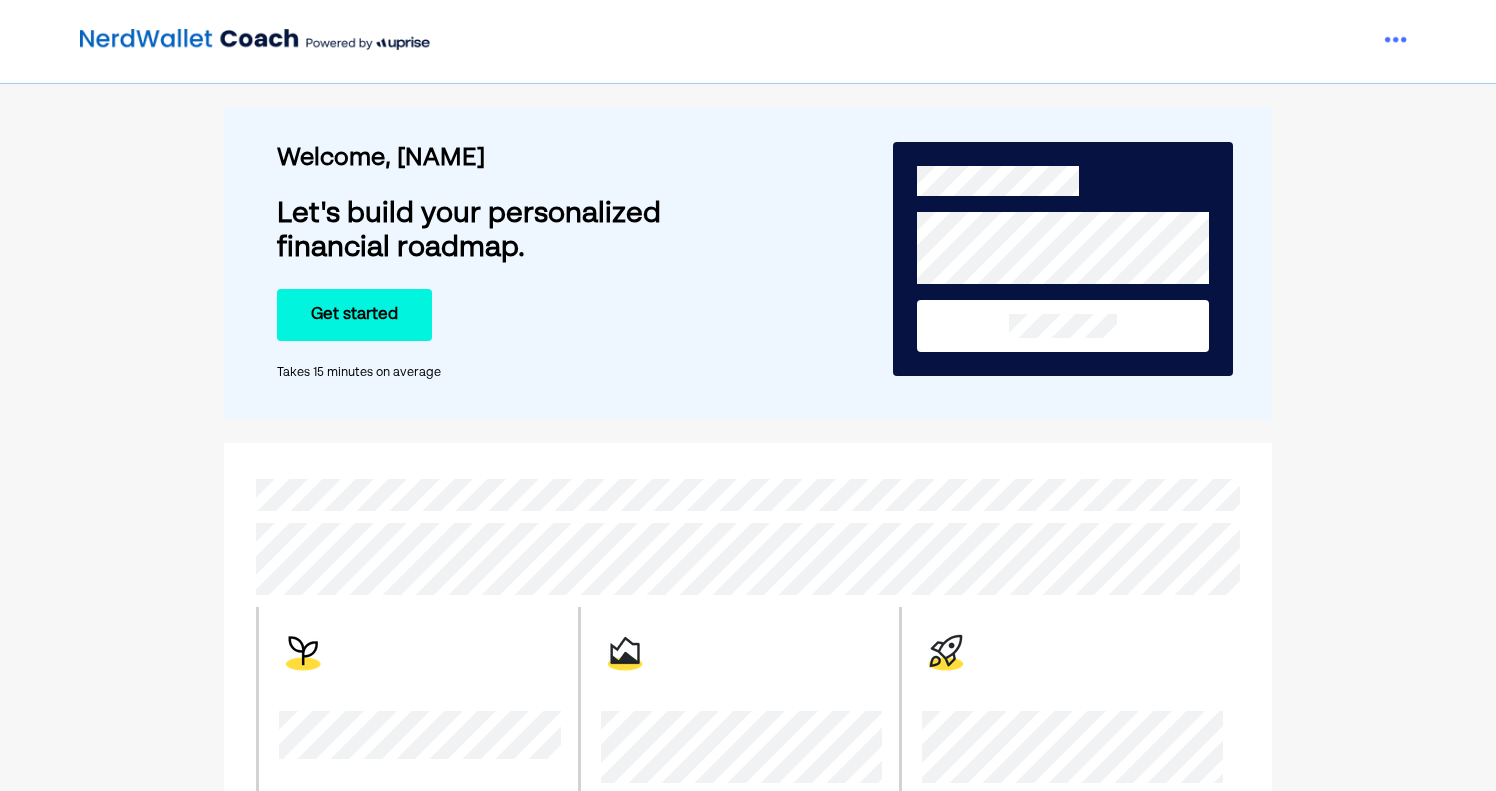 click on "Get started" at bounding box center (354, 315) 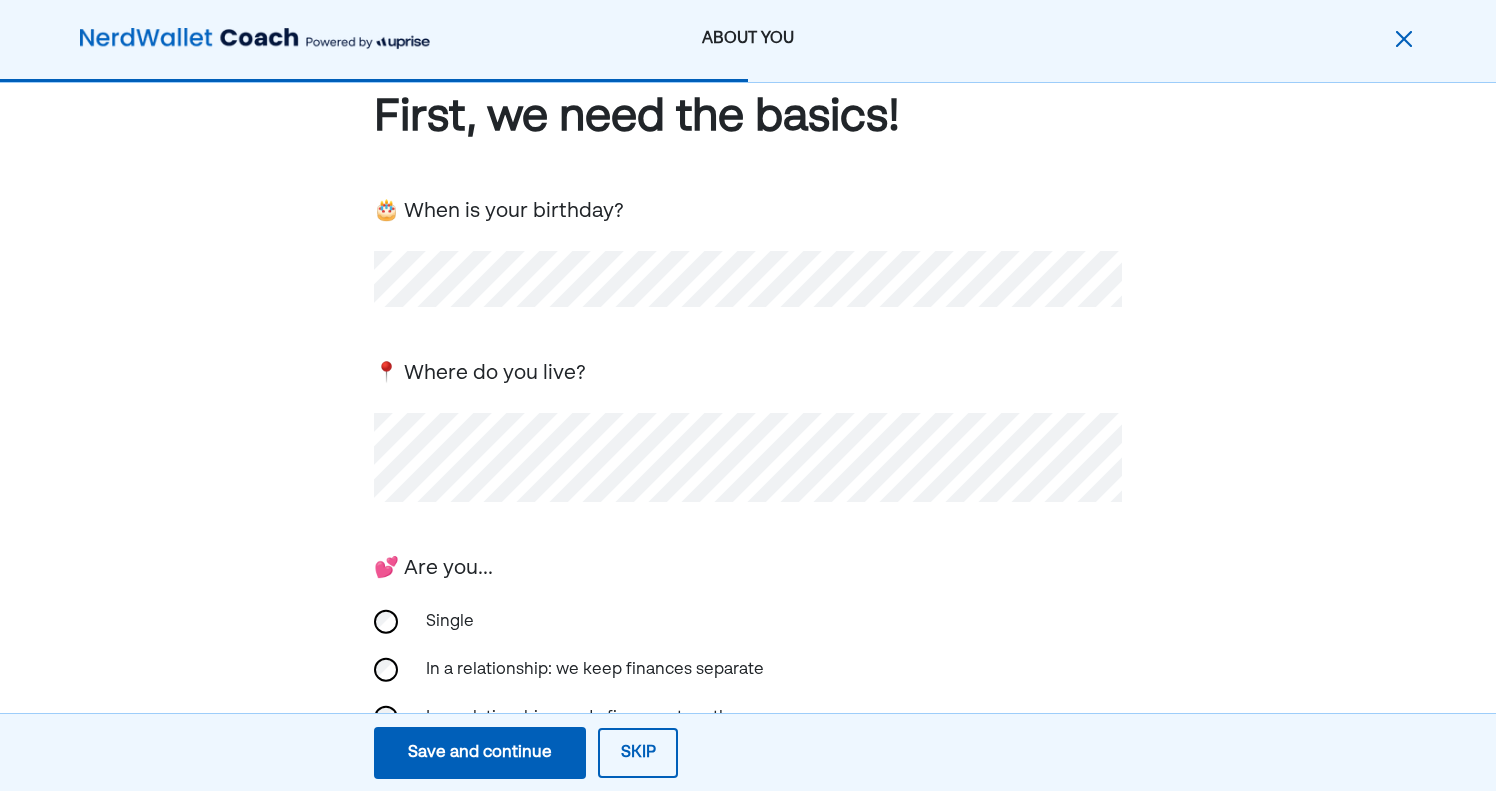 click on "Single" at bounding box center [514, 622] 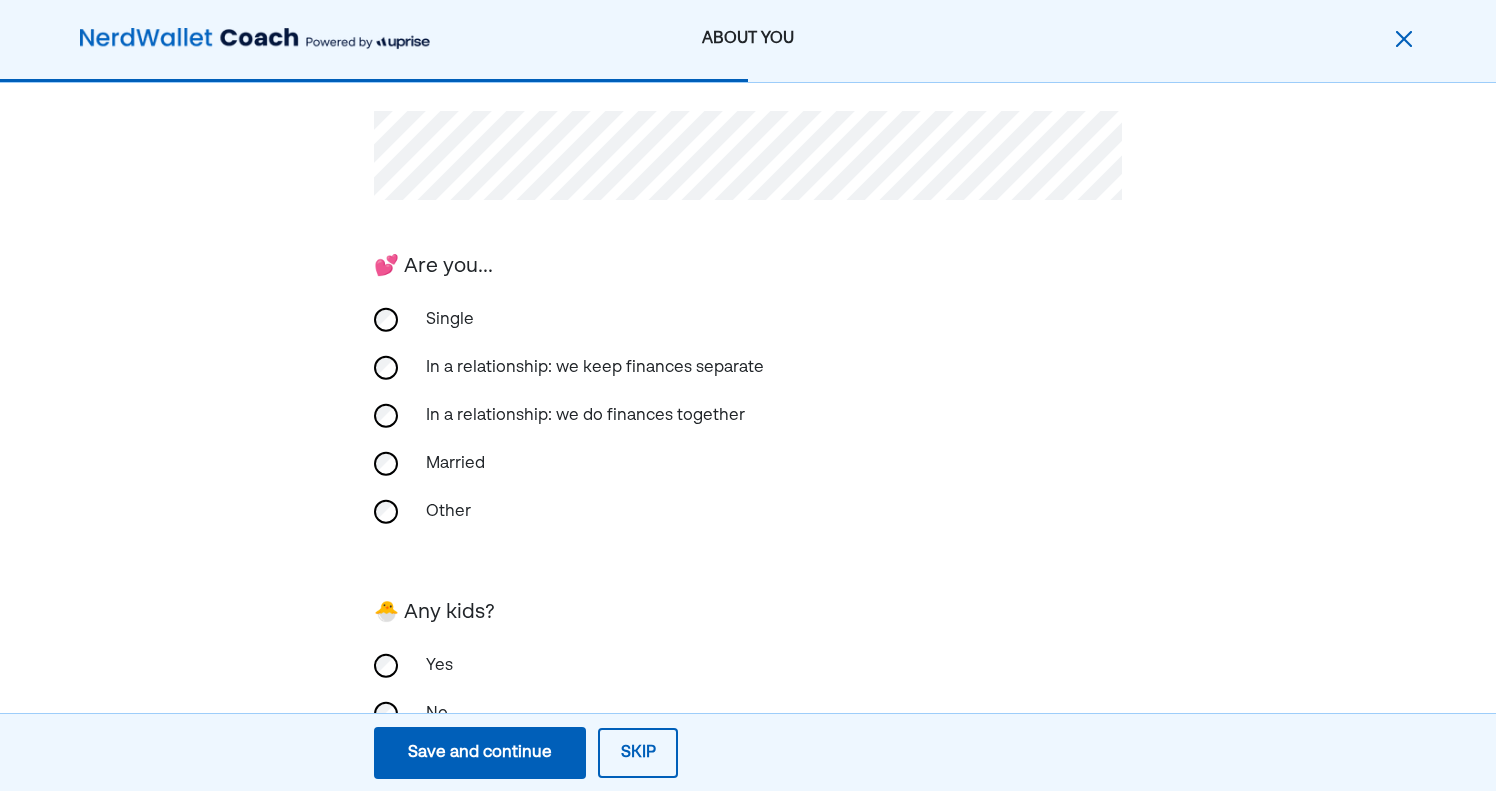 scroll, scrollTop: 429, scrollLeft: 0, axis: vertical 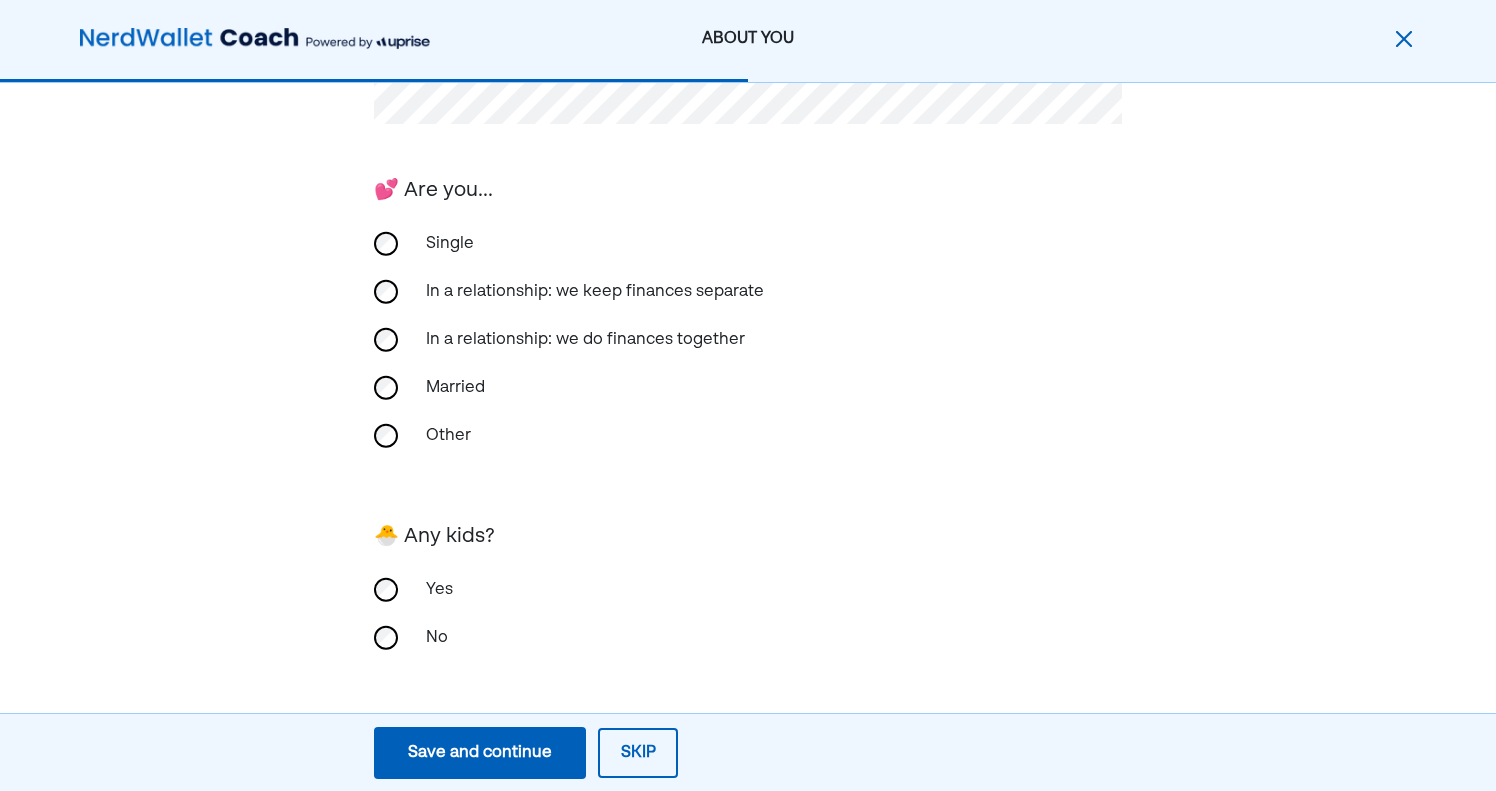 click on "No" at bounding box center [514, 638] 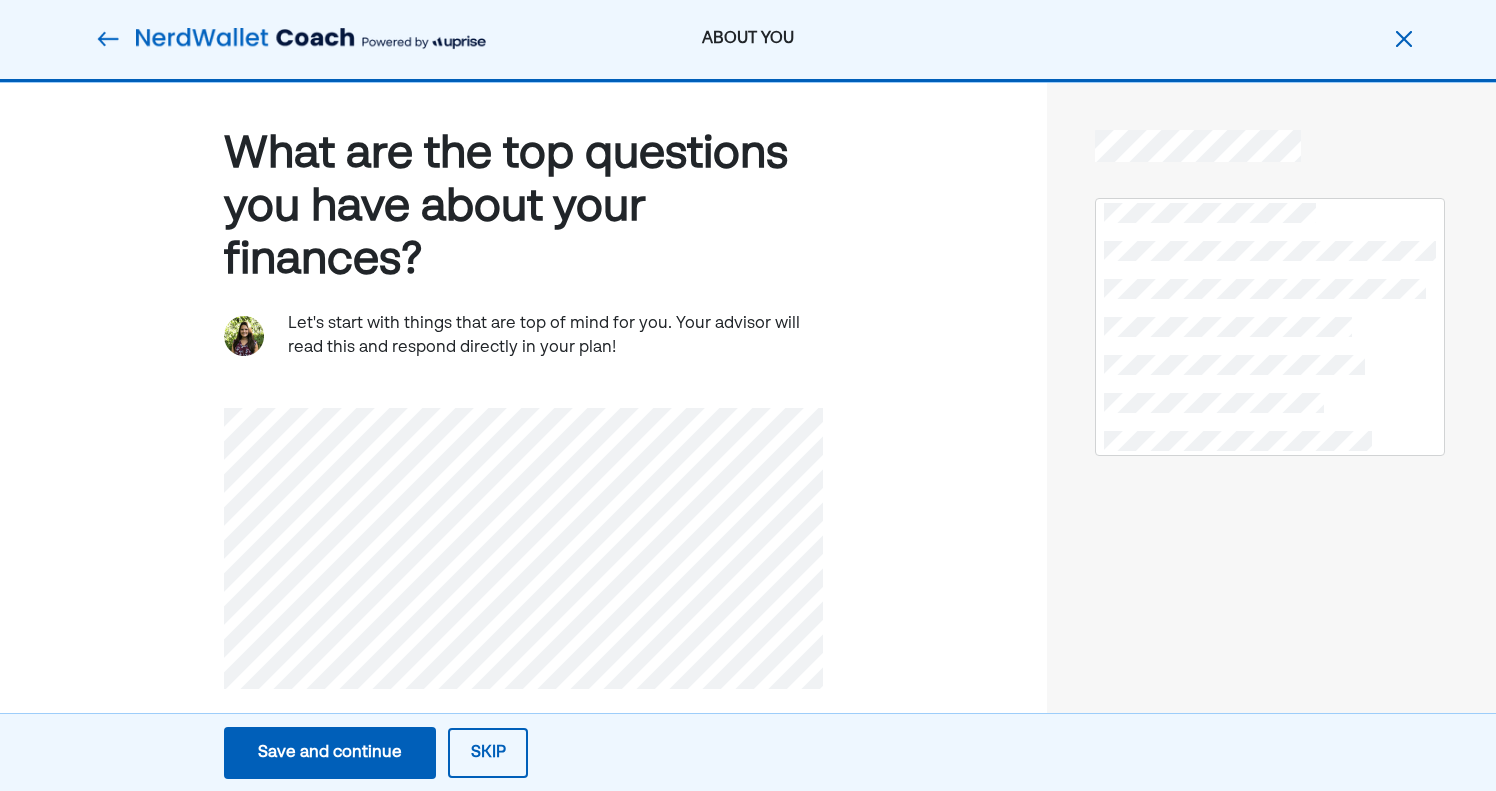scroll, scrollTop: 0, scrollLeft: 0, axis: both 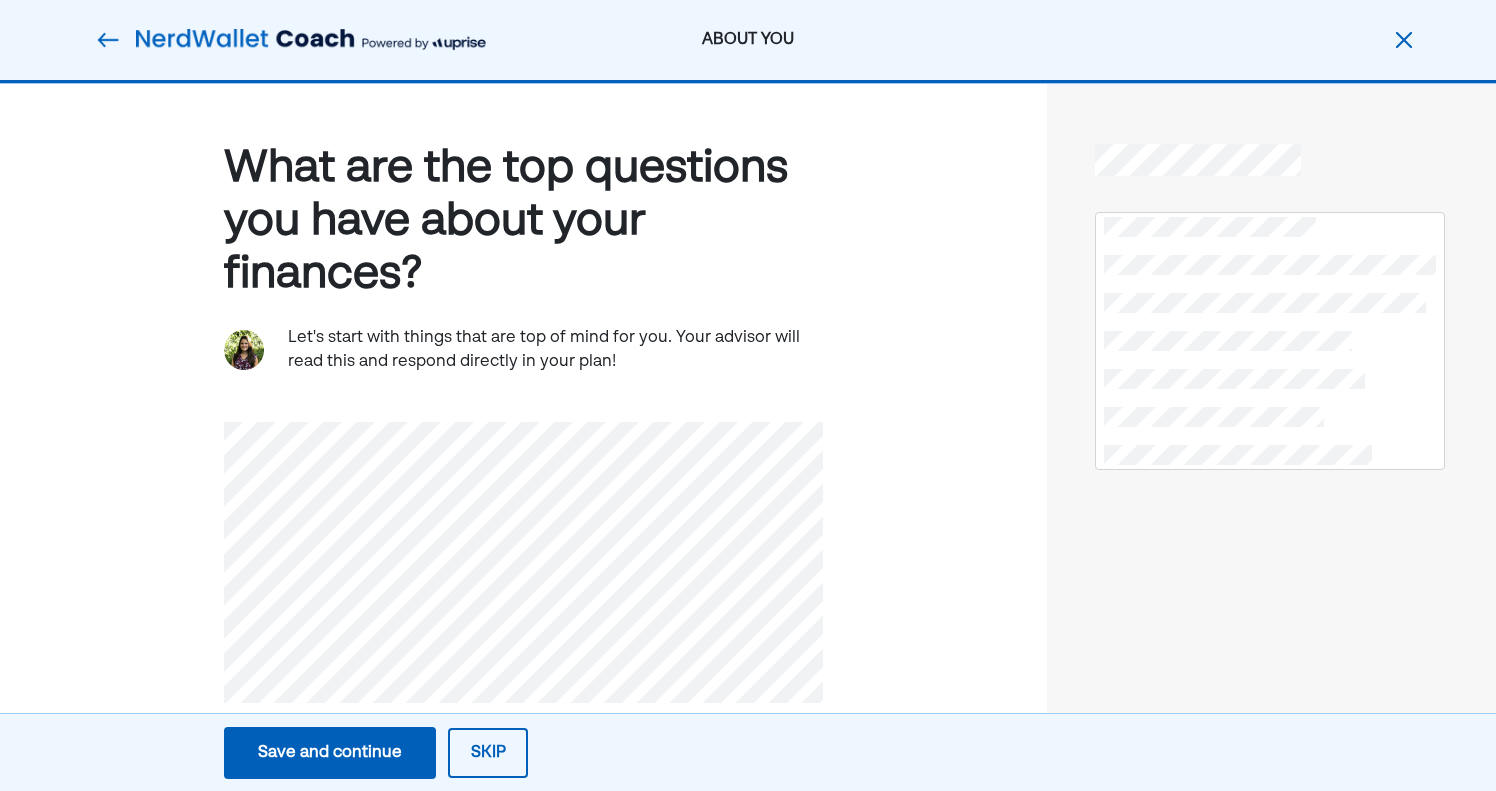 click on "Save and continue" at bounding box center [330, 753] 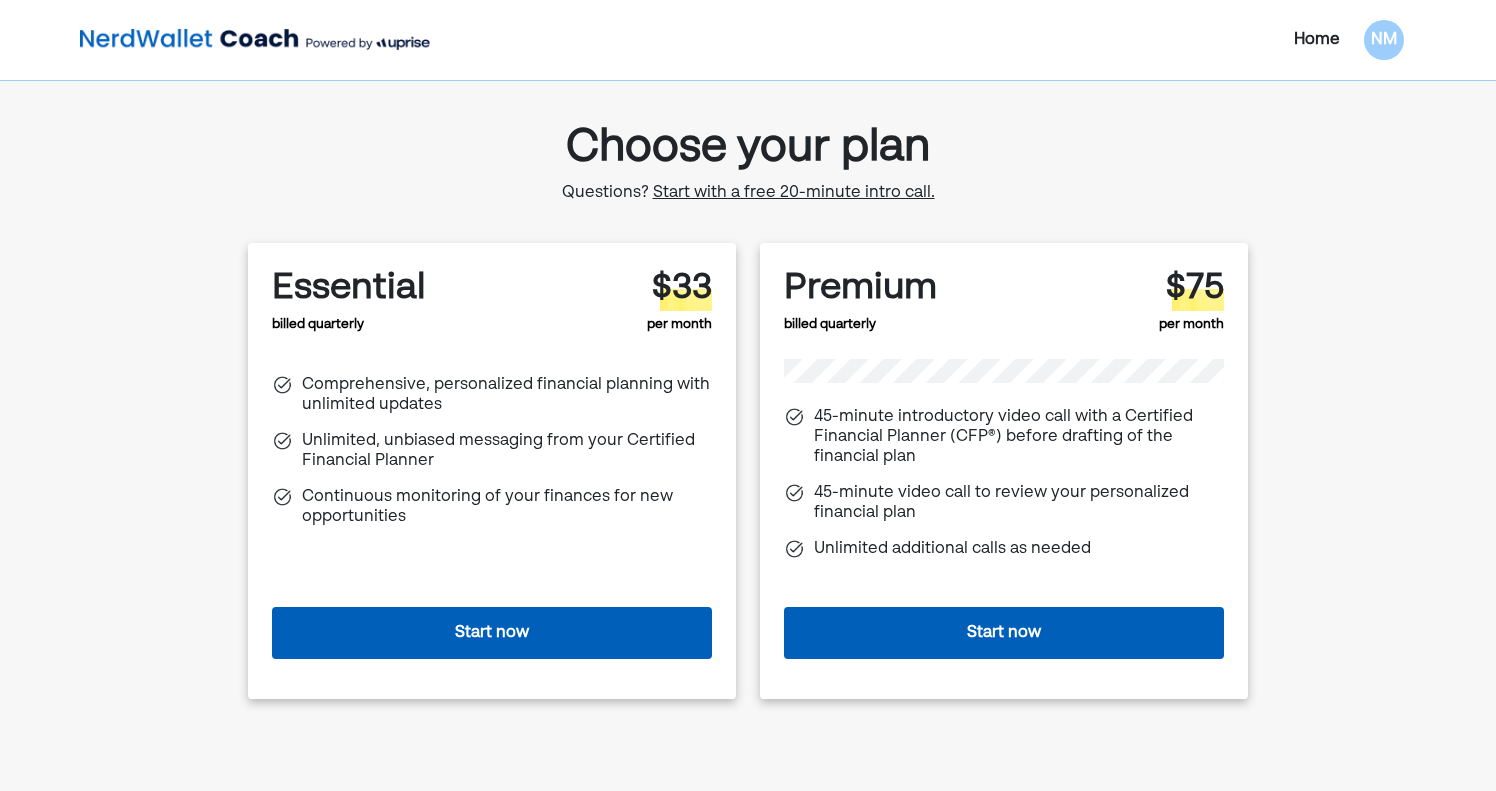 click on "Start with a free 20-minute intro call." at bounding box center (794, 193) 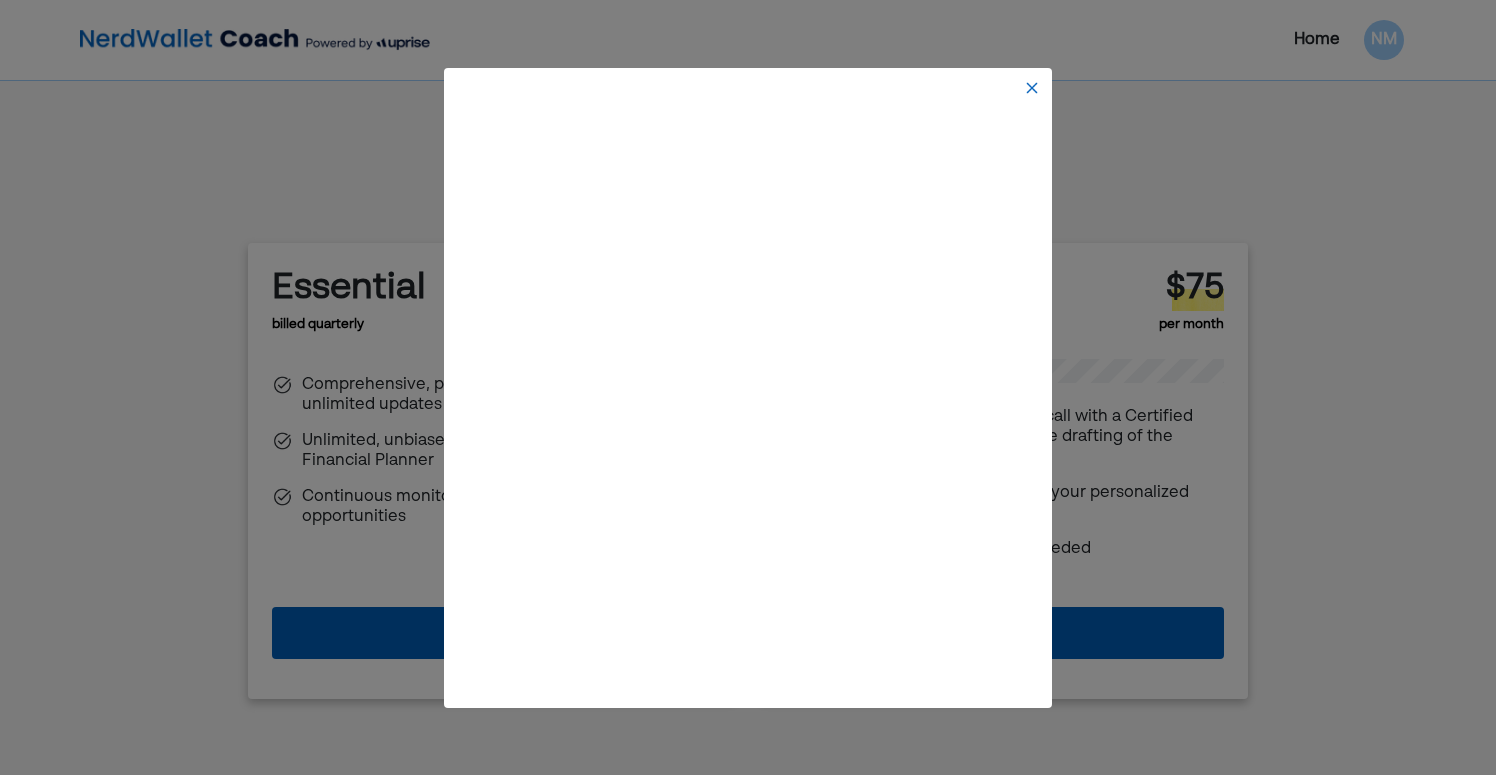 click at bounding box center (1032, 88) 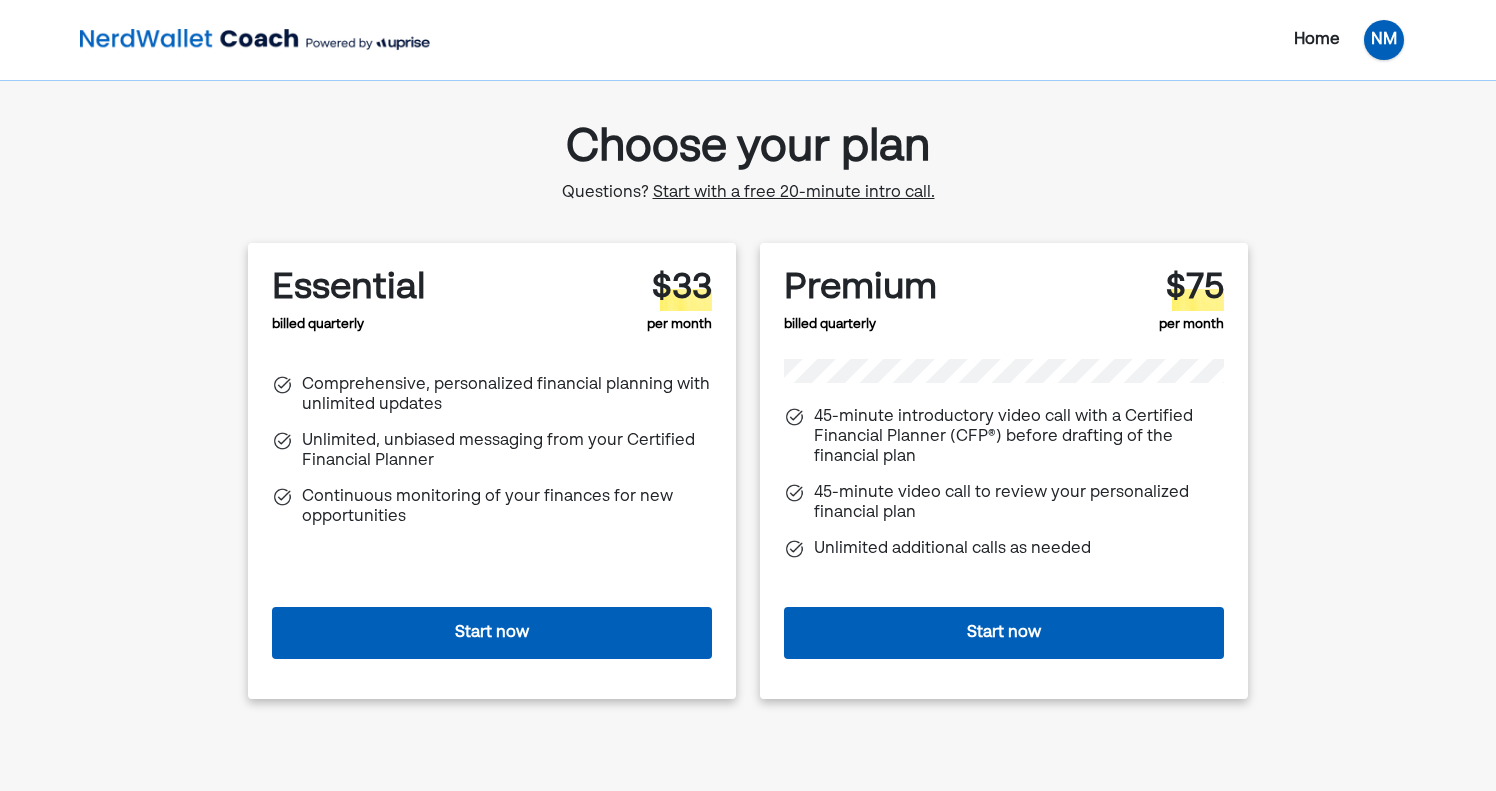 click on "NM" at bounding box center (1384, 40) 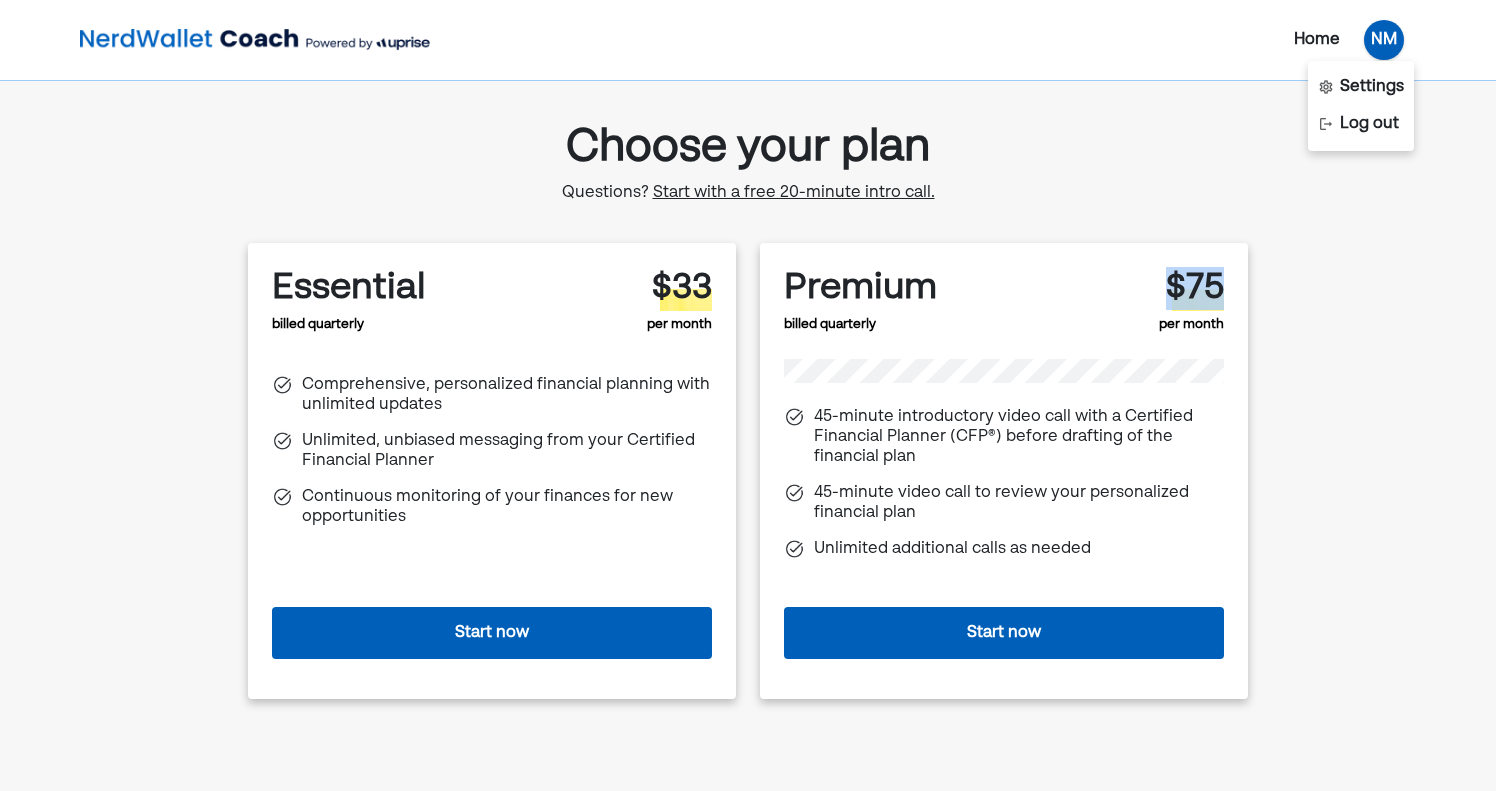 drag, startPoint x: 1167, startPoint y: 290, endPoint x: 1229, endPoint y: 290, distance: 62 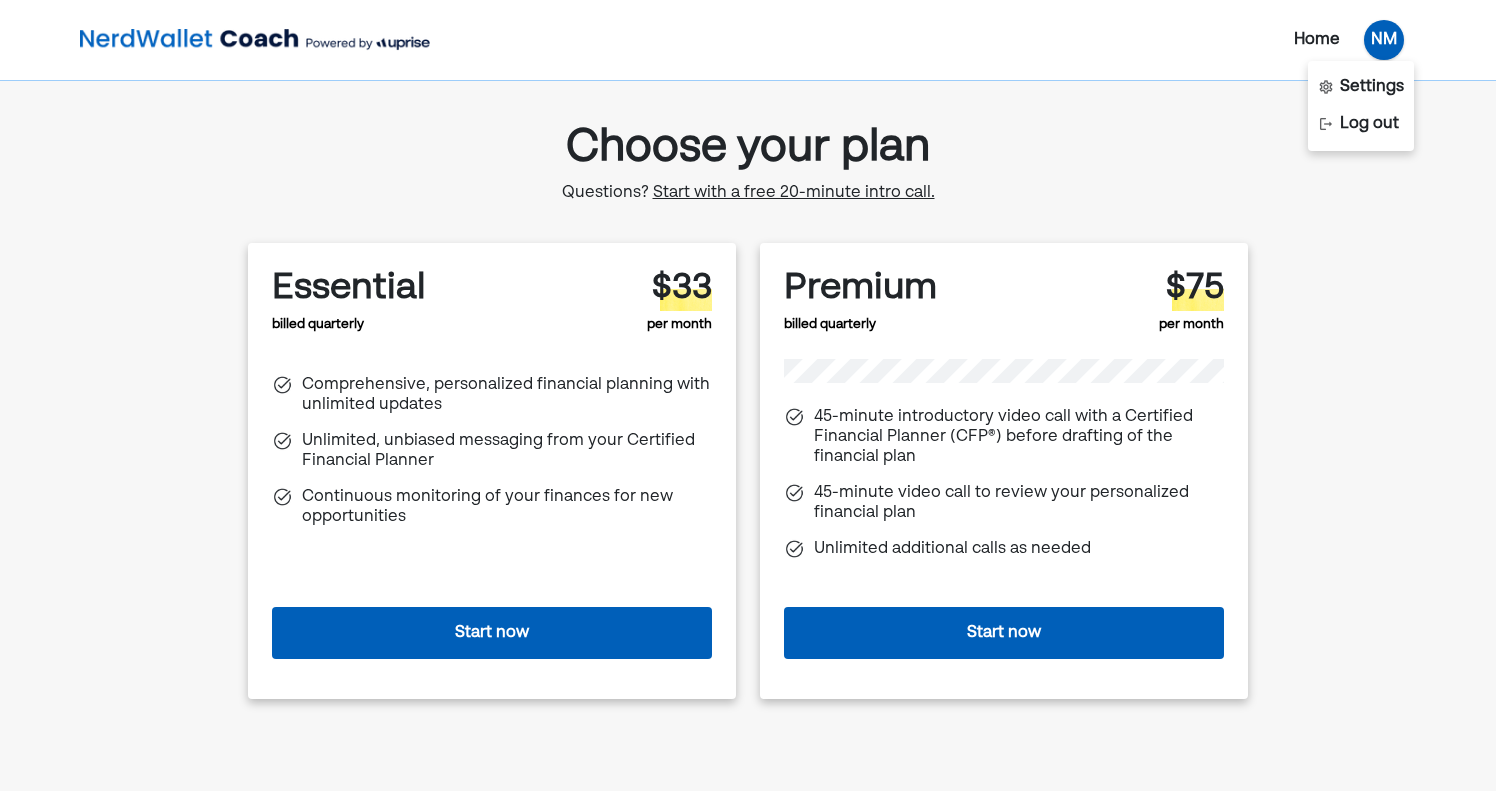 click on "Home NM Settings Log out Choose your plan Questions?   Start with a free 20-minute intro call. Essential billed quarterly $33 per month Comprehensive, personalized financial planning with unlimited updates Unlimited, unbiased messaging from your Certified Financial Planner Continuous monitoring of your finances for new opportunities Start now Premium billed quarterly $75 per month 45-minute introductory video call with a Certified Financial Planner (CFP®) before drafting of the financial plan 45-minute video call to review your personalized financial plan Unlimited additional calls as needed Start now" at bounding box center [748, 410] 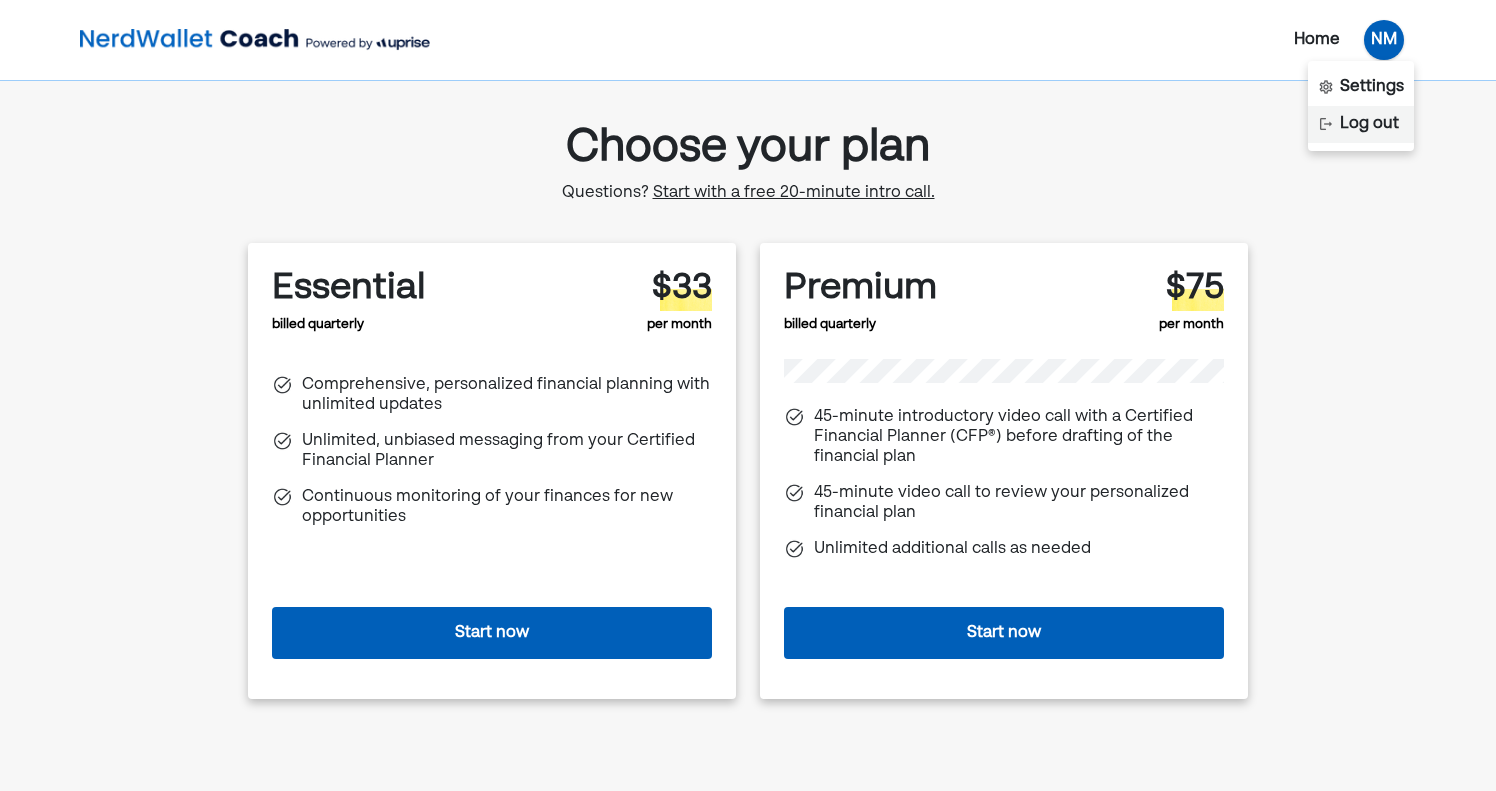 click on "Log out" at bounding box center (1369, 124) 